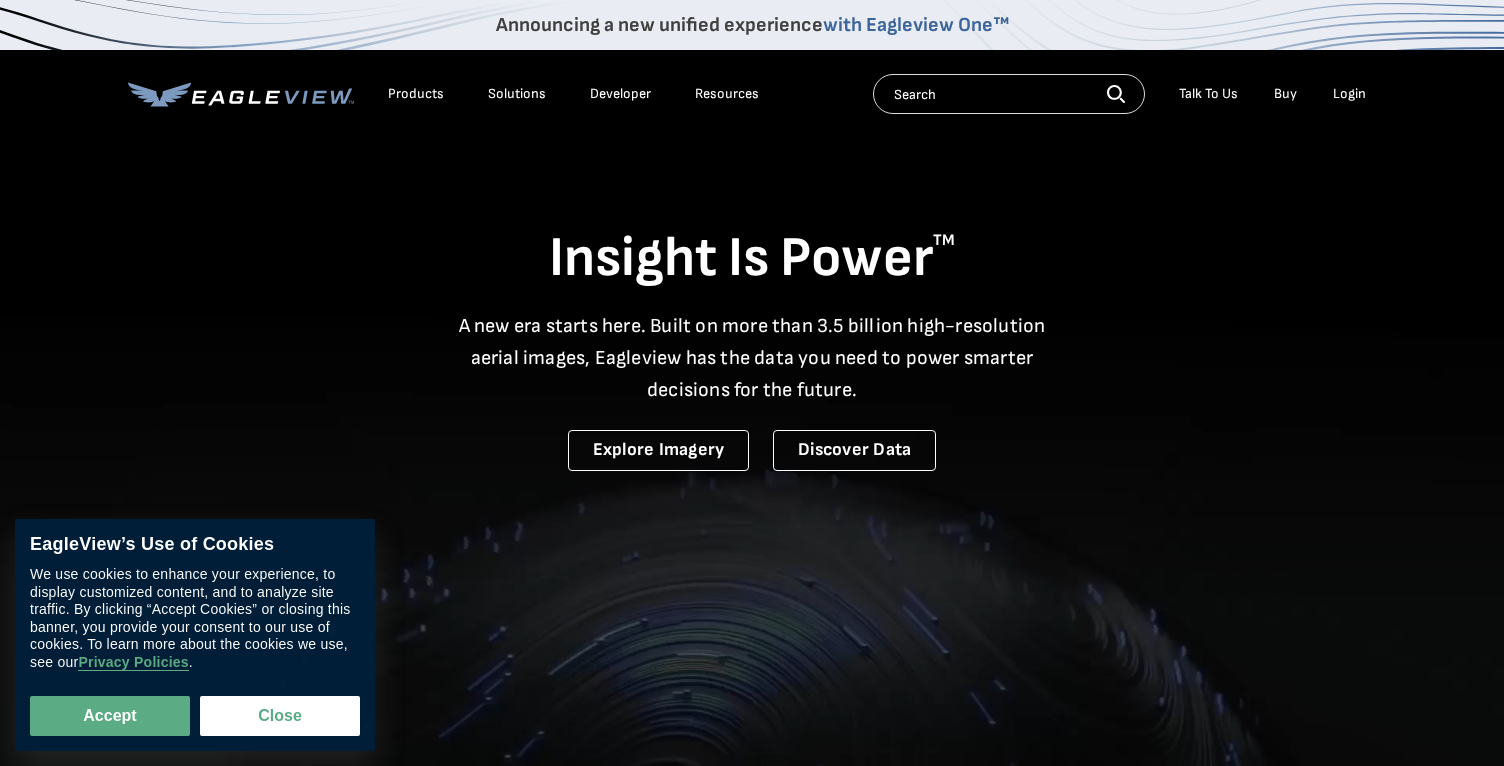 scroll, scrollTop: 0, scrollLeft: 0, axis: both 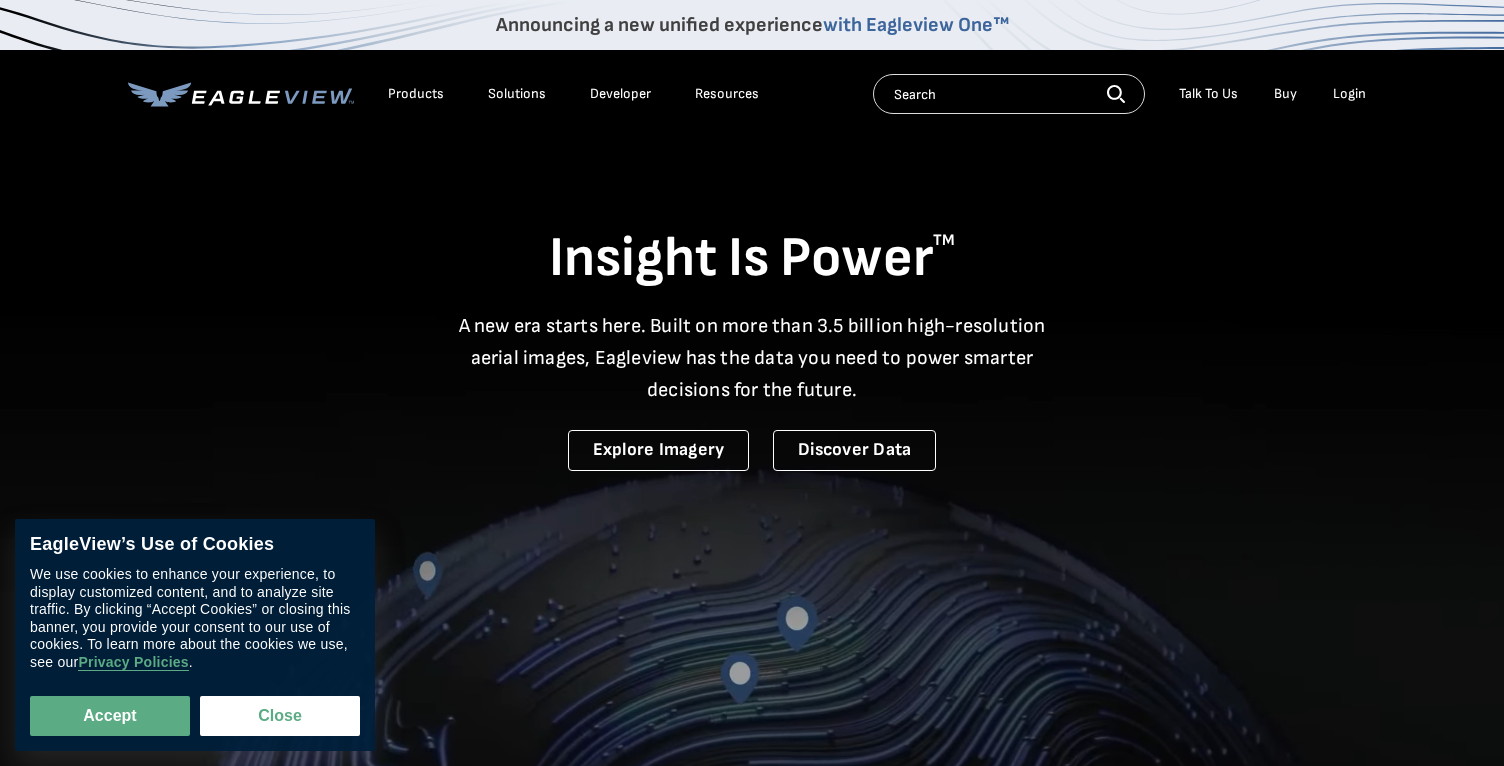 click on "Login" at bounding box center [1349, 94] 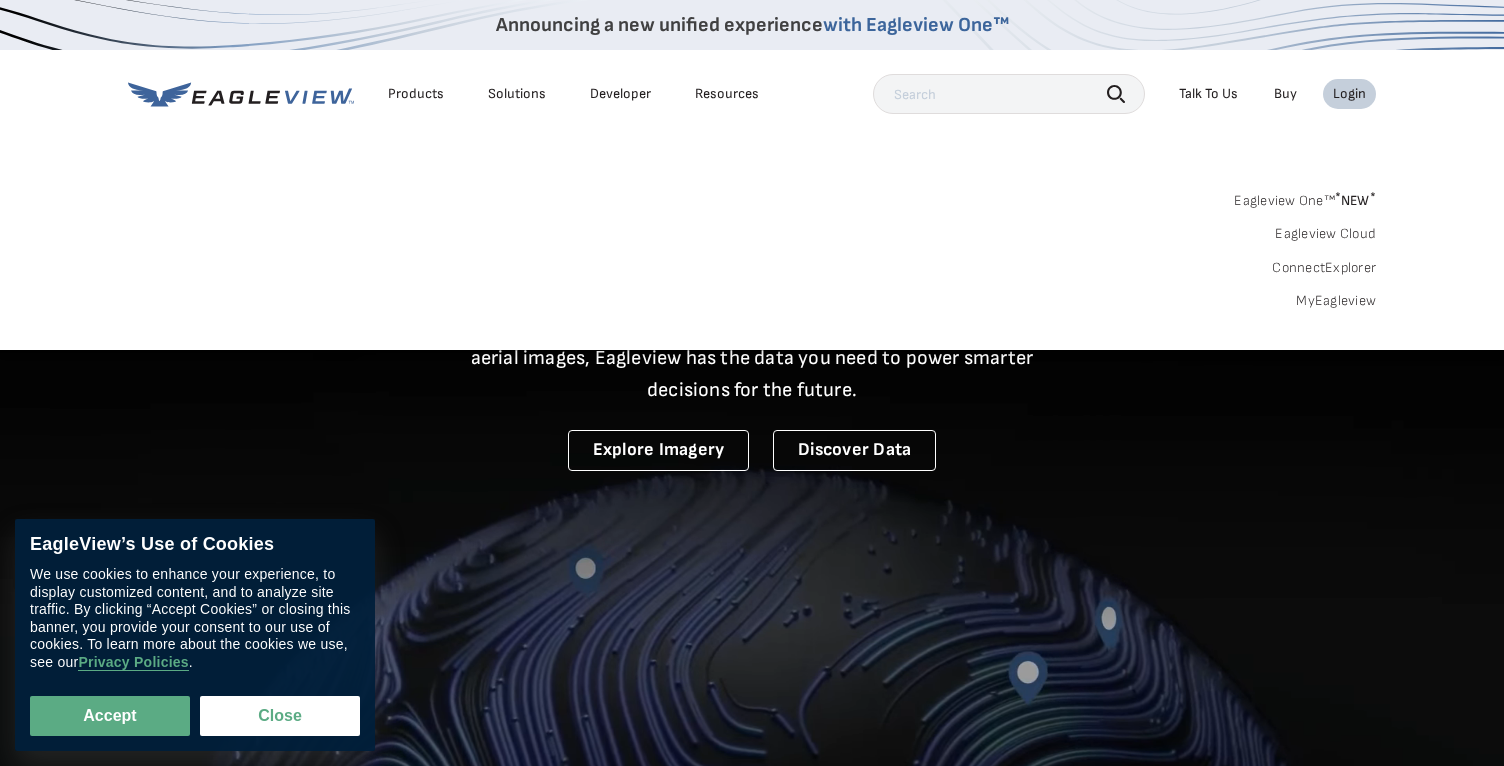 click on "Login" at bounding box center [1349, 94] 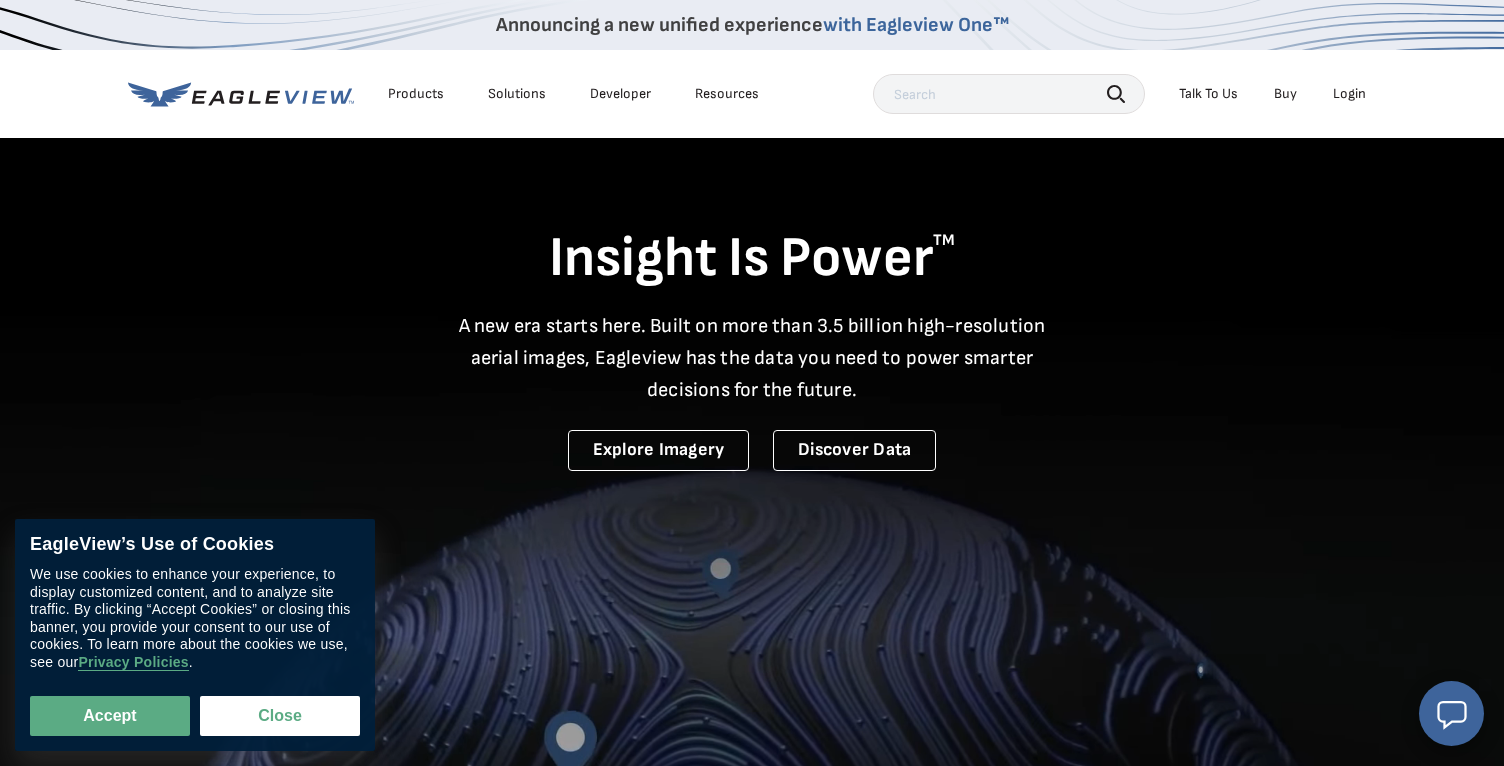 click on "Login" at bounding box center [1349, 94] 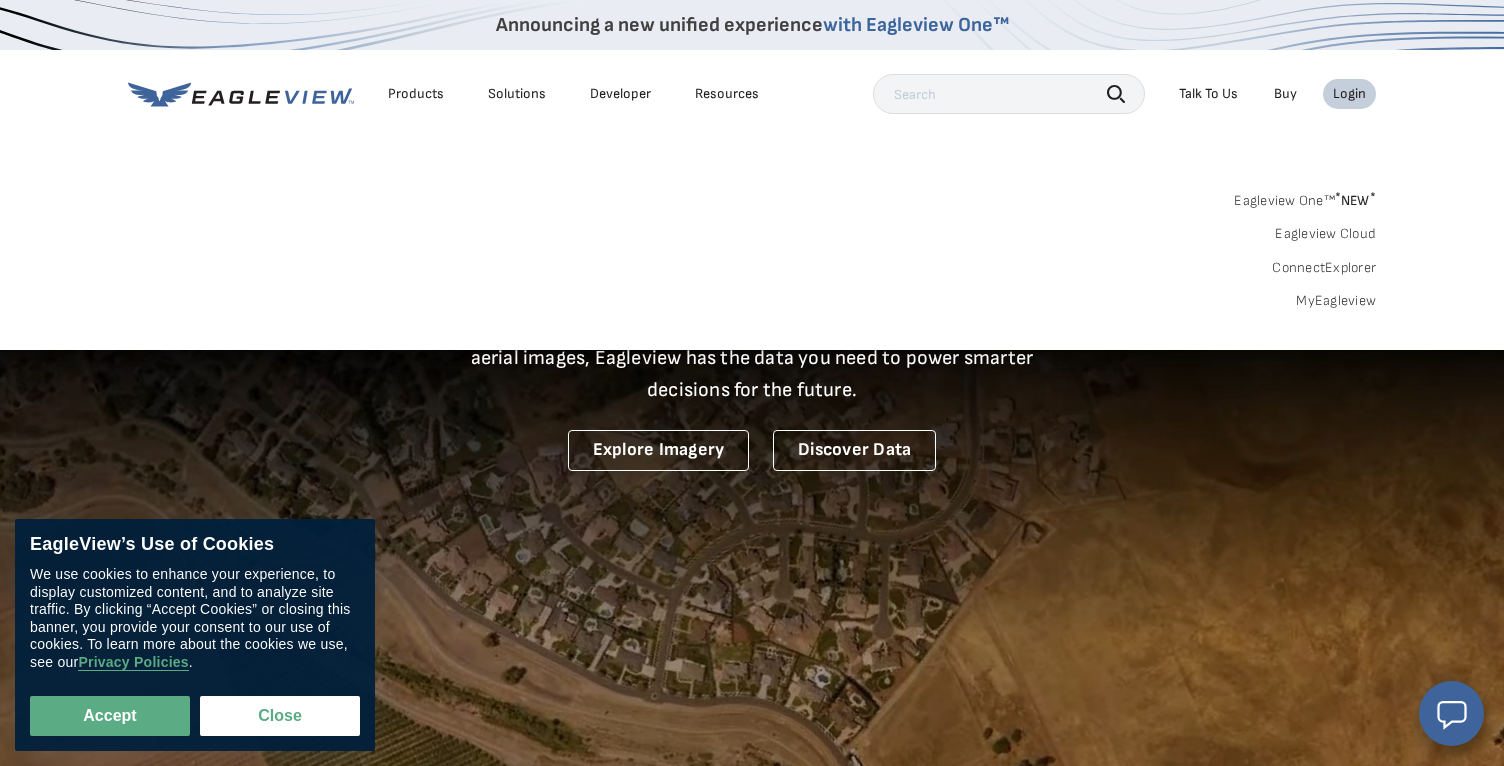 click on "Eagleview One™  * NEW *" at bounding box center [1305, 197] 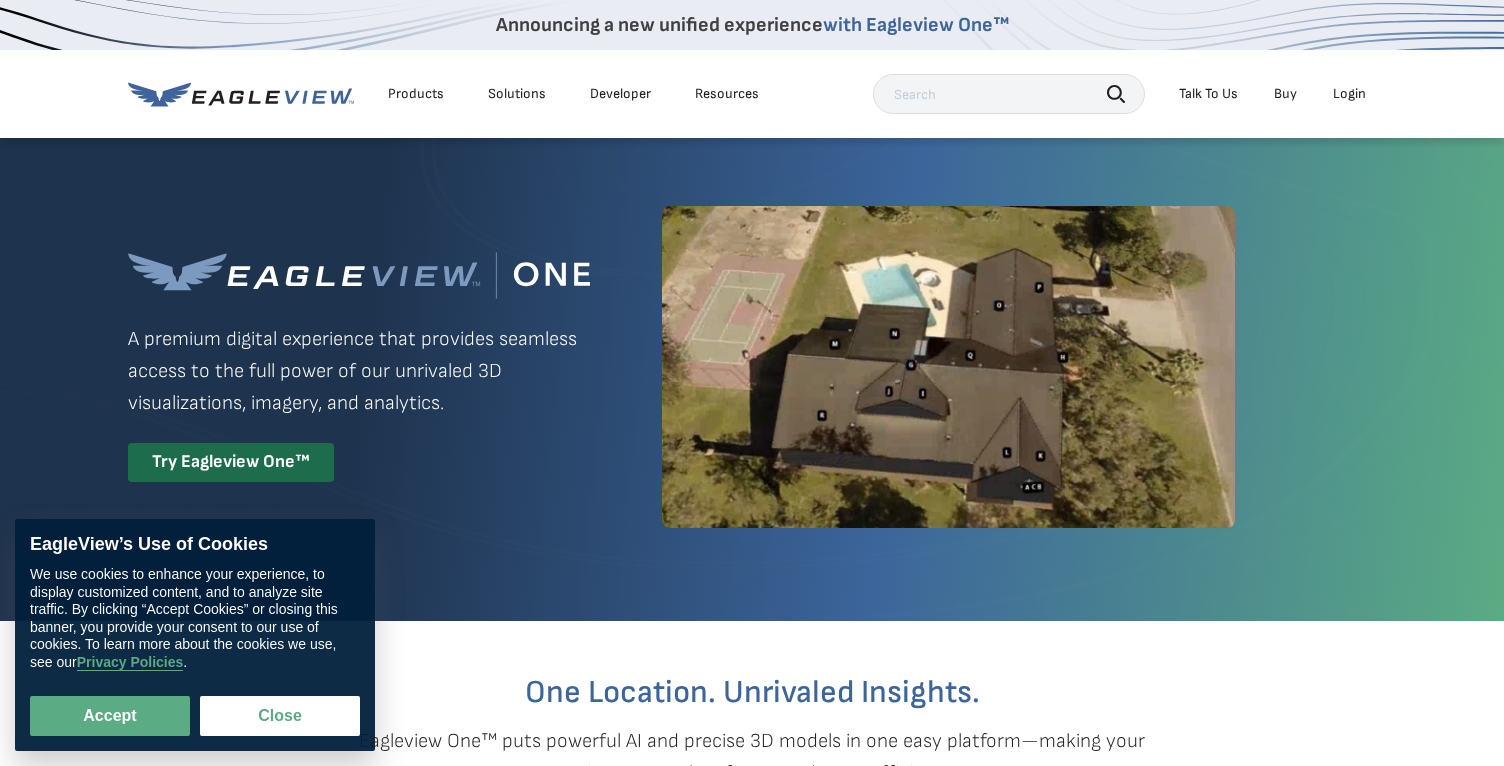 scroll, scrollTop: 0, scrollLeft: 0, axis: both 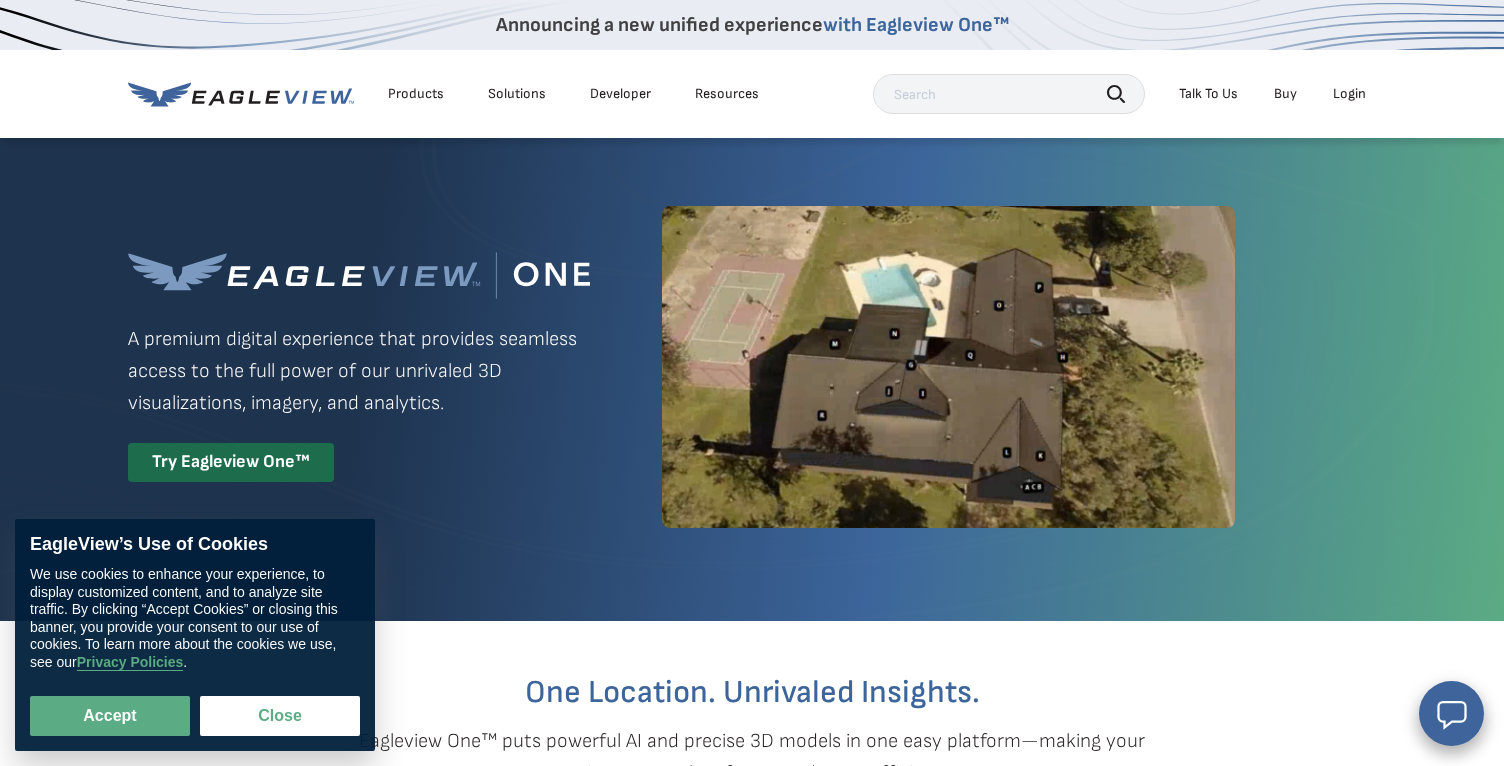 click on "Login" at bounding box center (1349, 94) 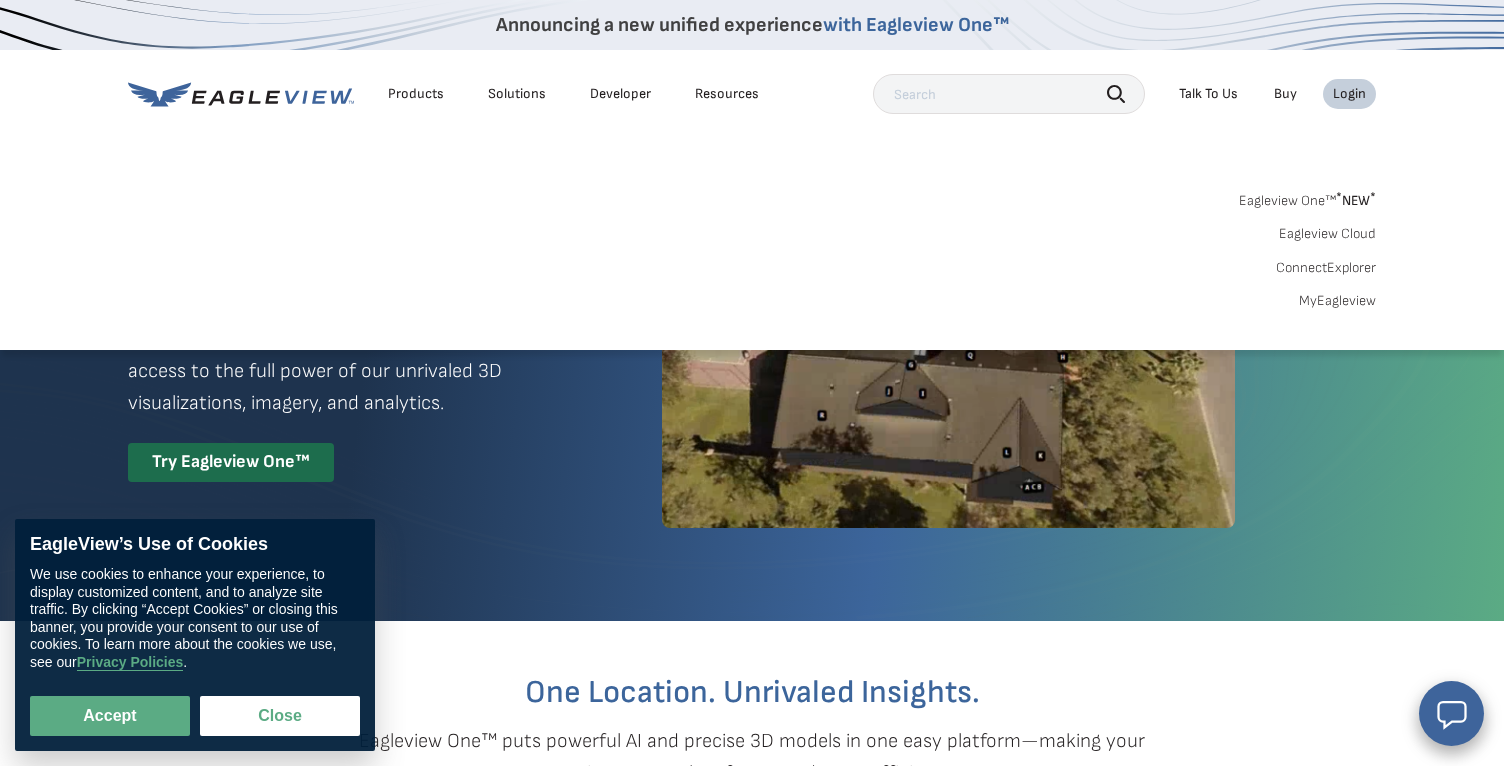 click on "Search
Products
Our Product Areas
Imagery 1-Inch GSD Aerial Imagery   *" at bounding box center (752, 256) 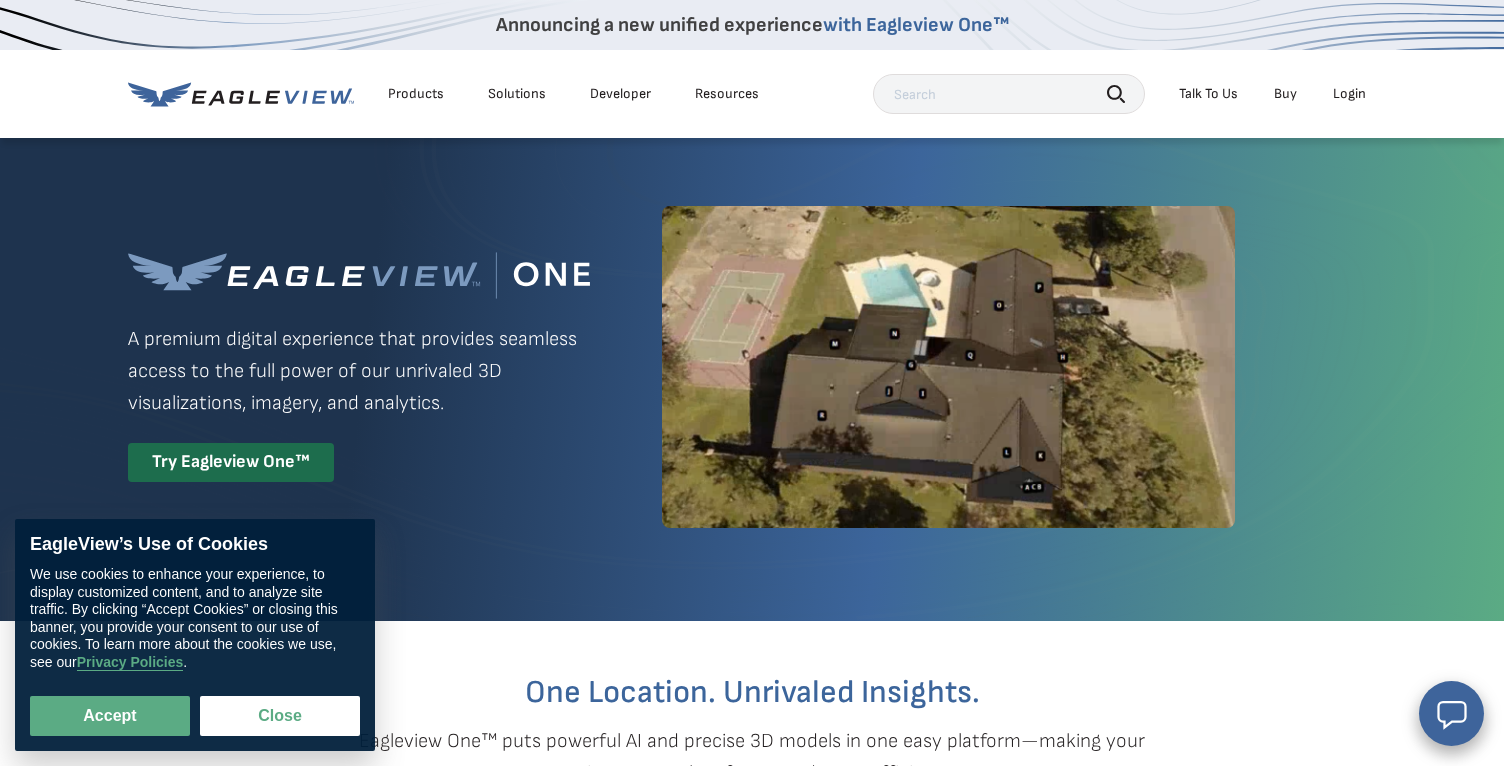 click at bounding box center [948, 367] 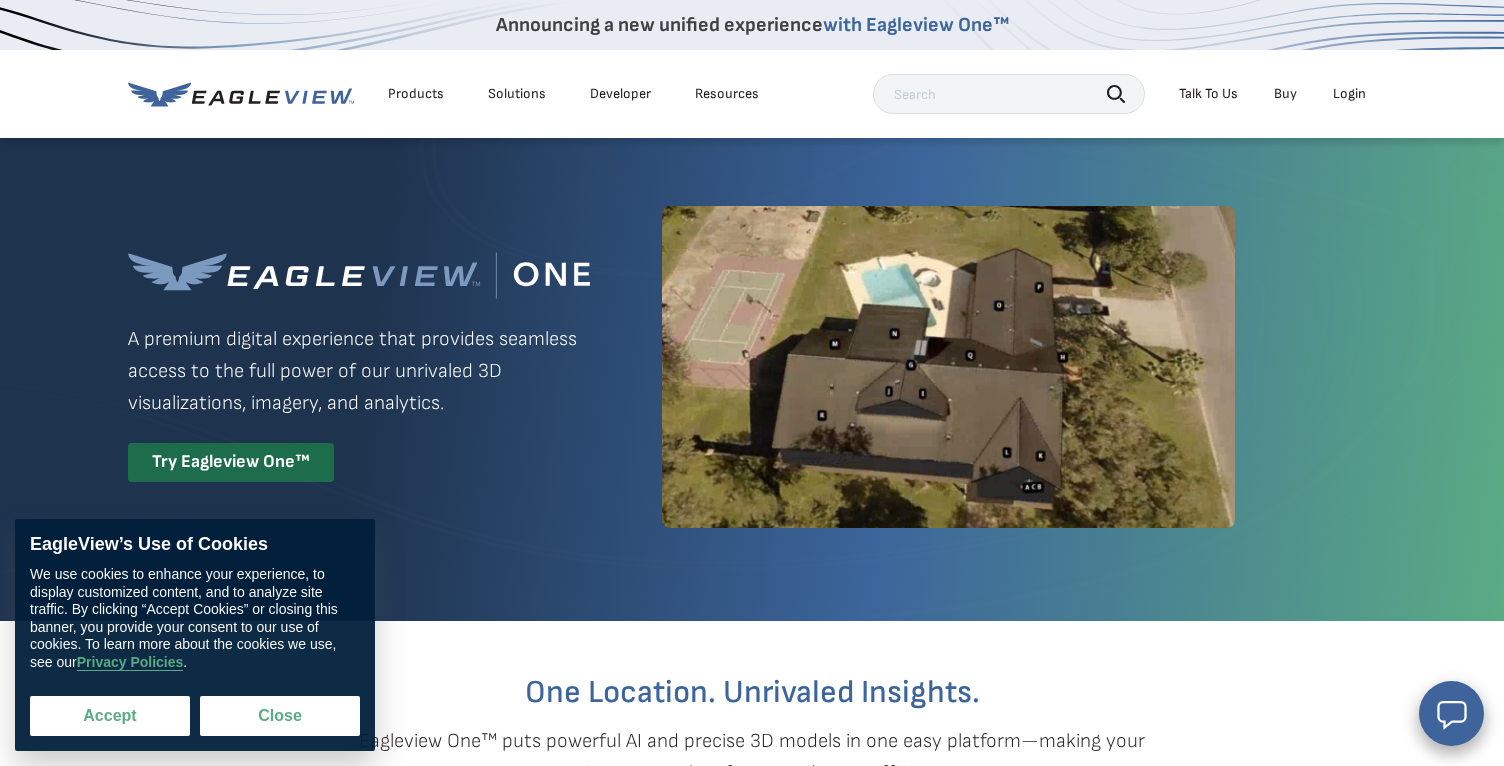 click on "Accept" at bounding box center (110, 716) 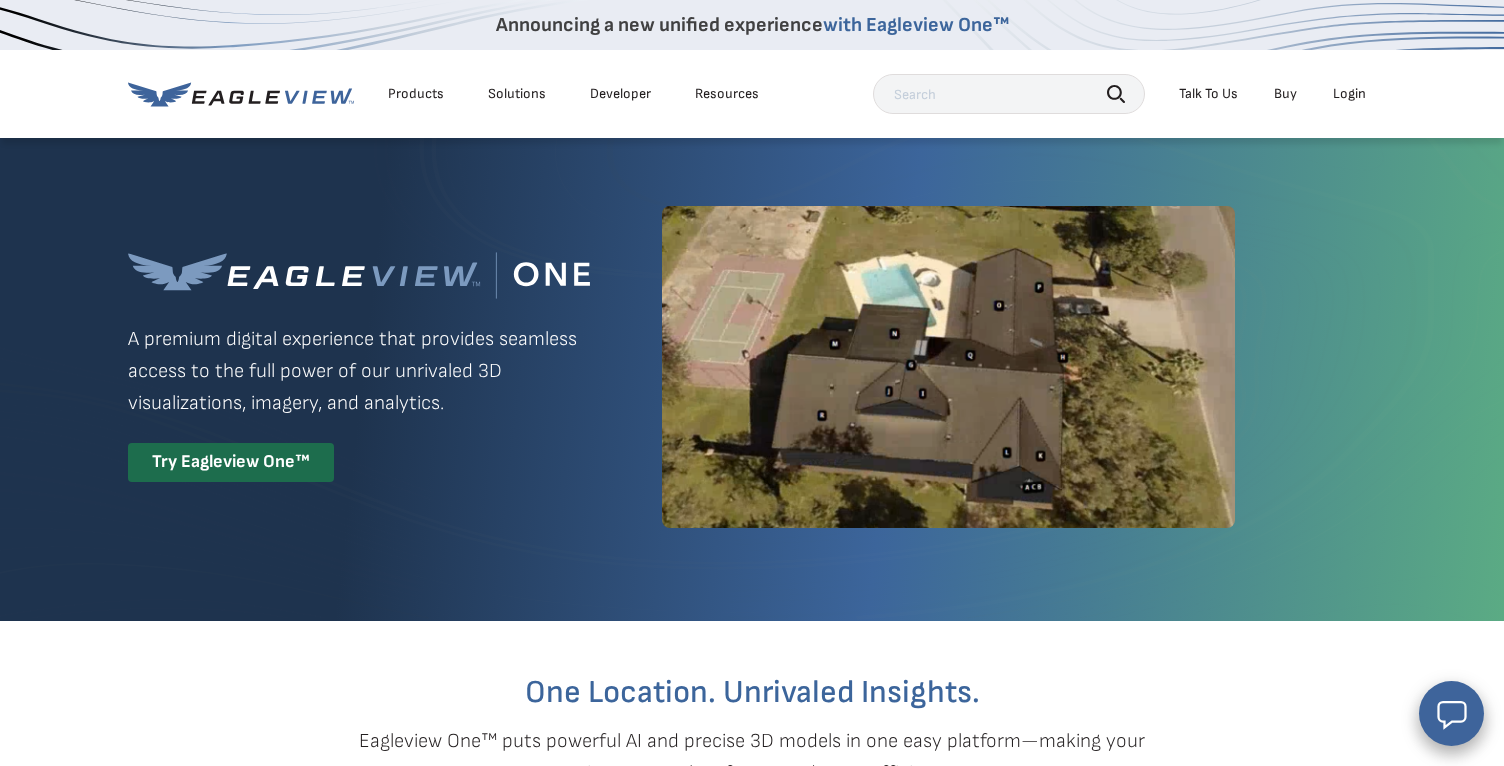 click on "Login" at bounding box center (1349, 94) 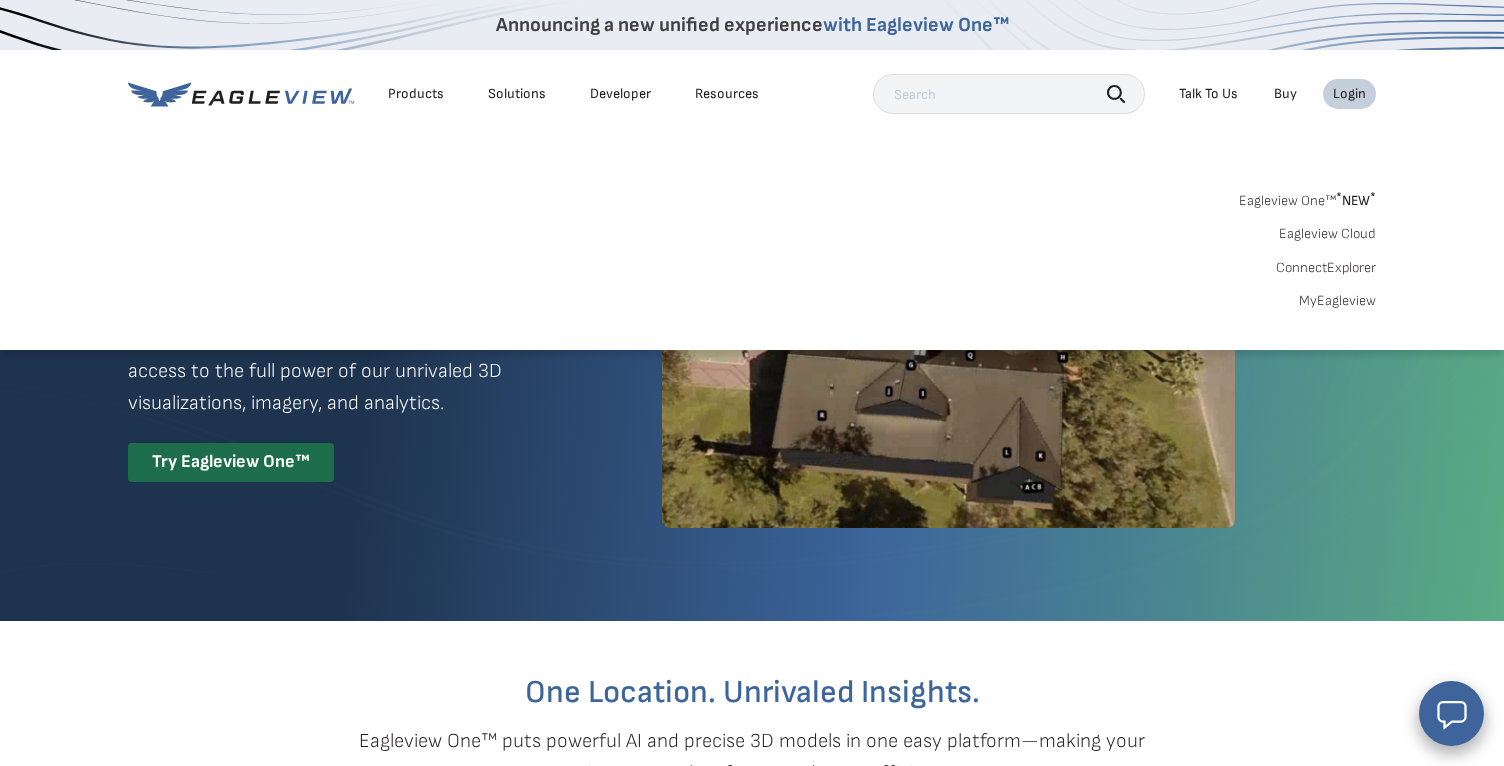 click on "* NEW *" at bounding box center [1356, 200] 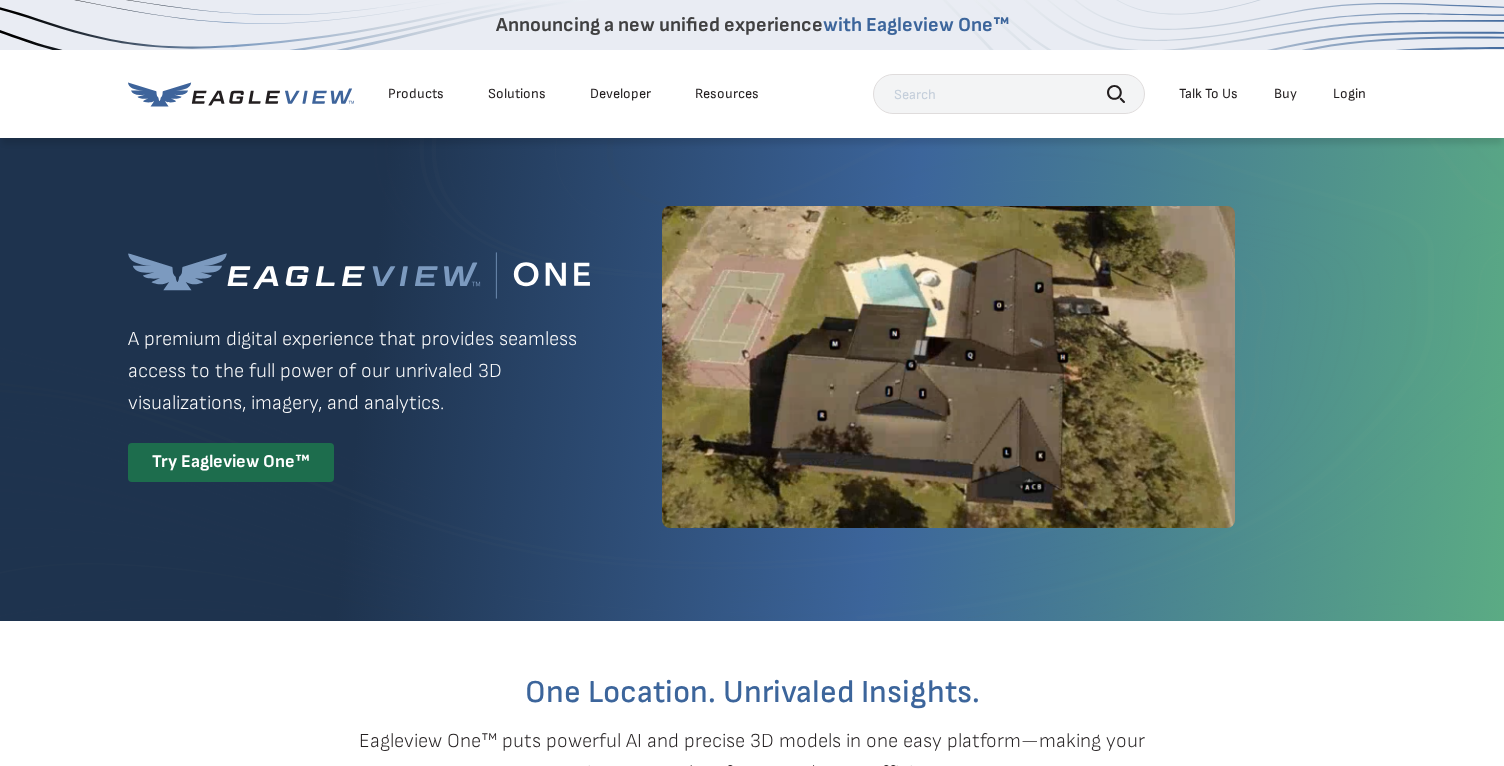 scroll, scrollTop: 0, scrollLeft: 0, axis: both 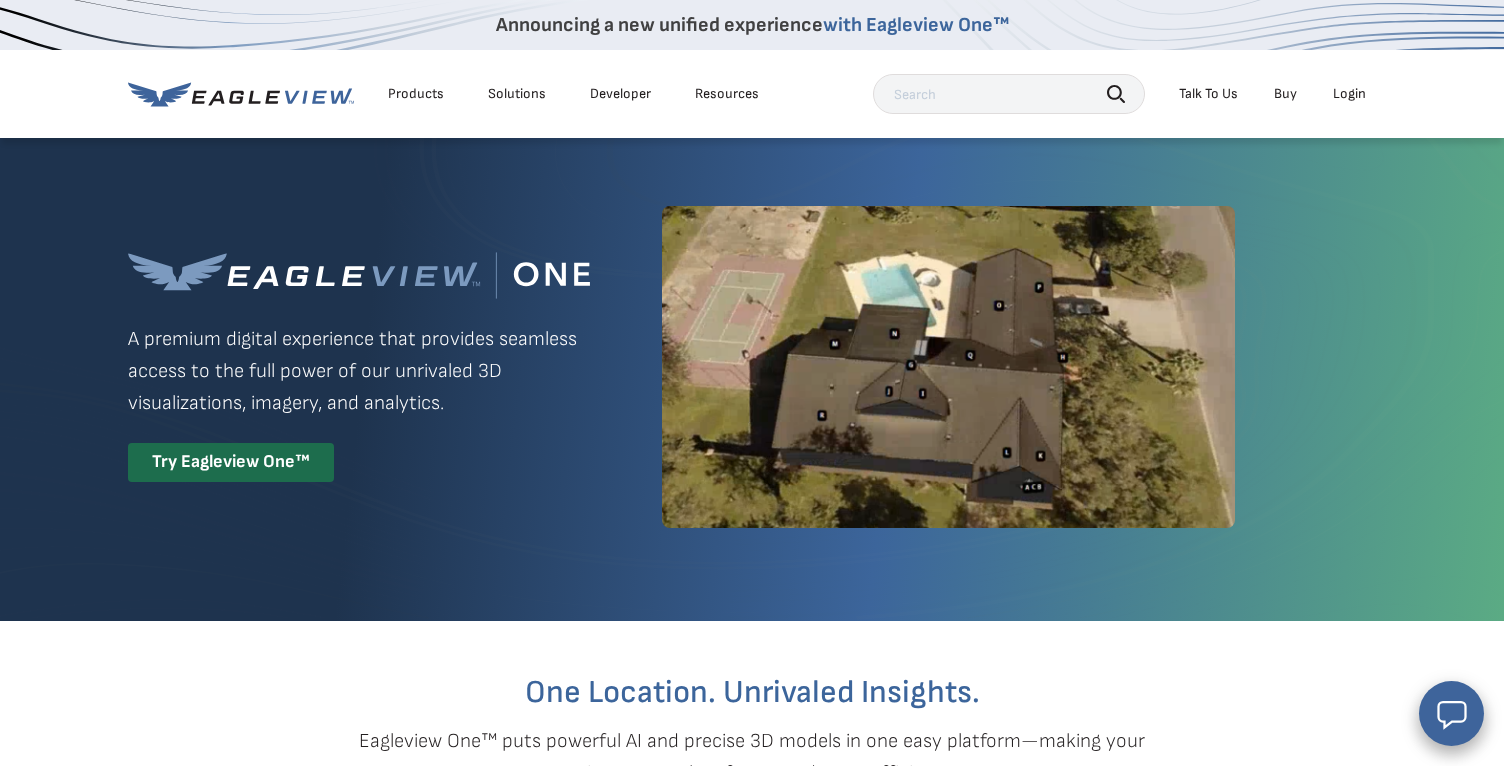 click at bounding box center [1009, 94] 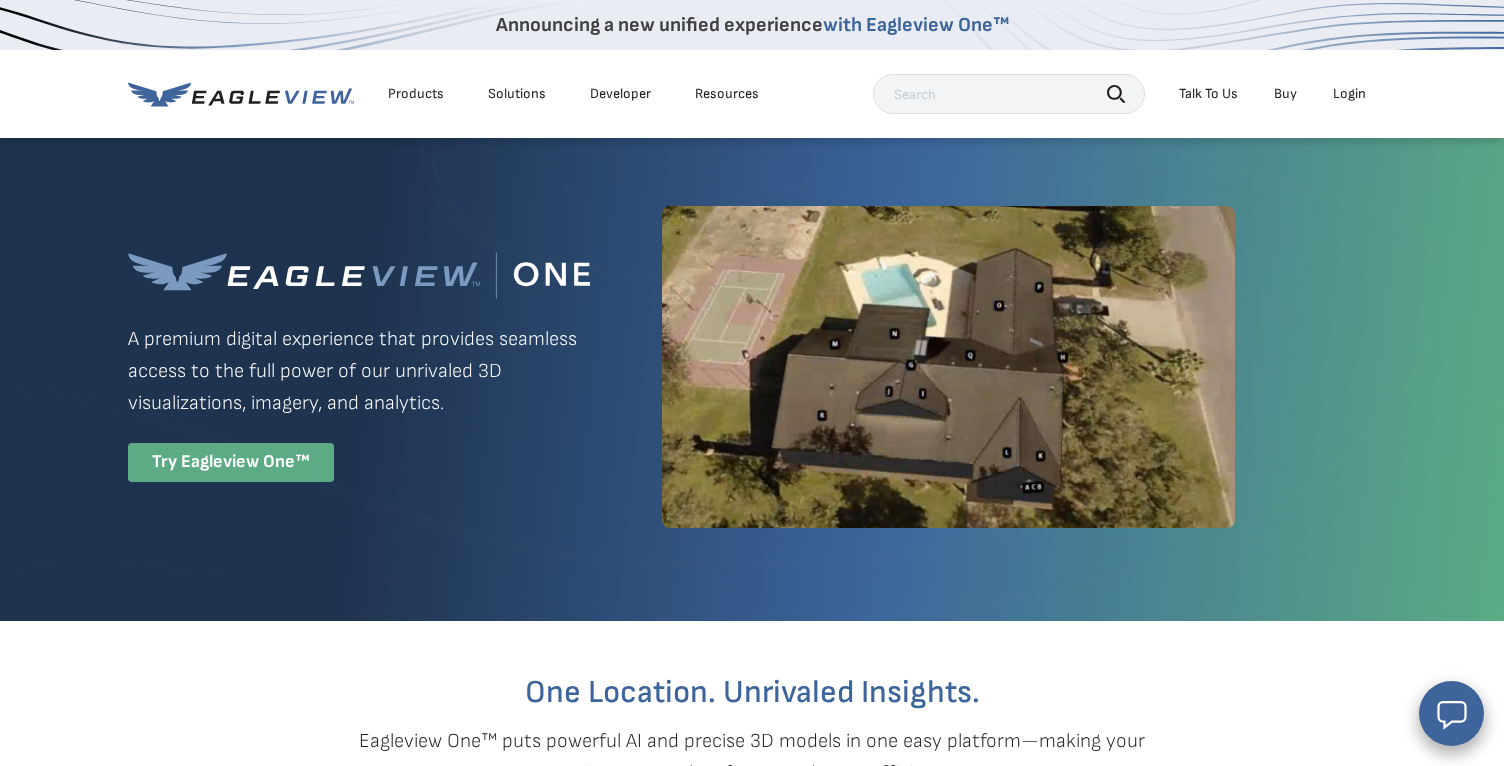 click on "Try Eagleview One™" at bounding box center [231, 462] 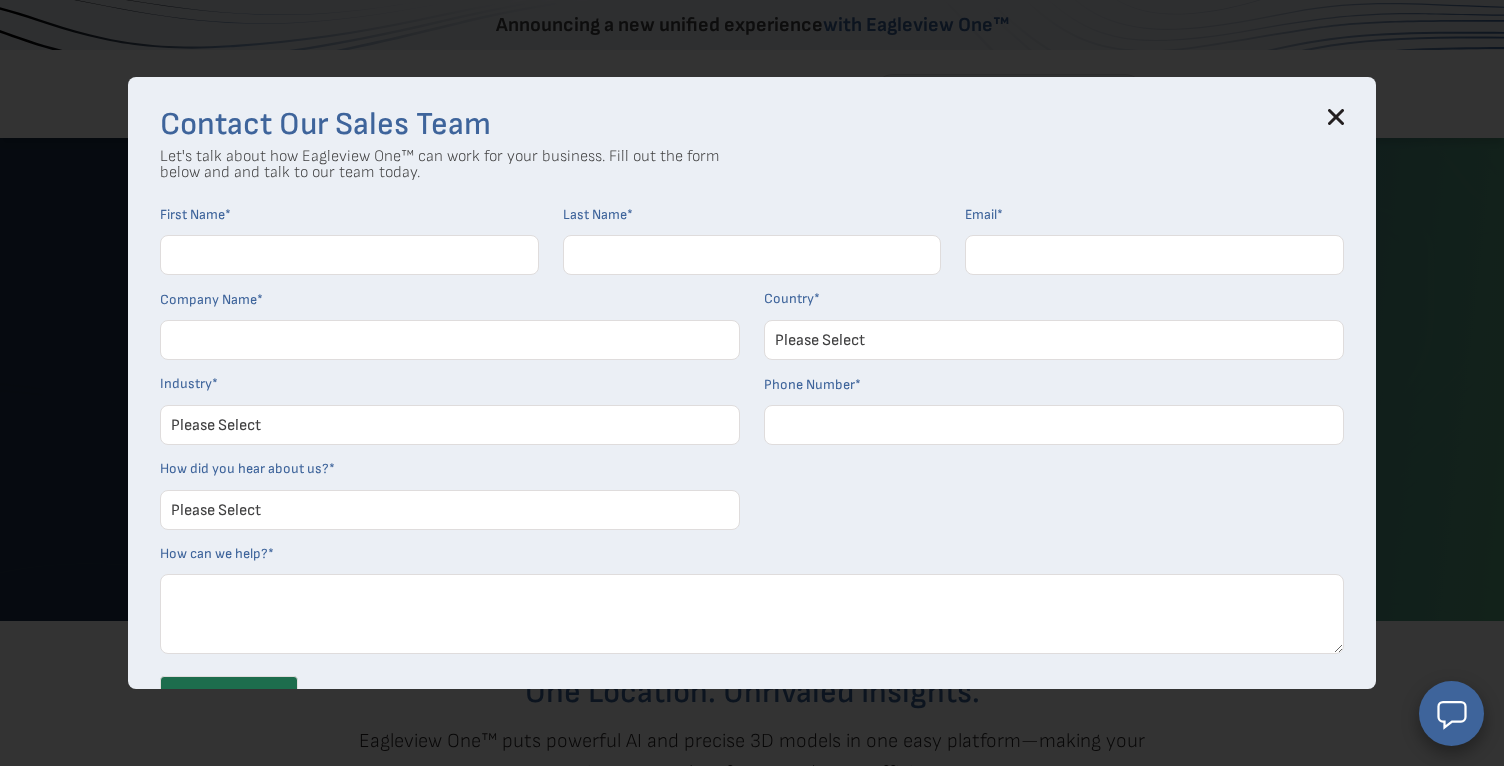 click 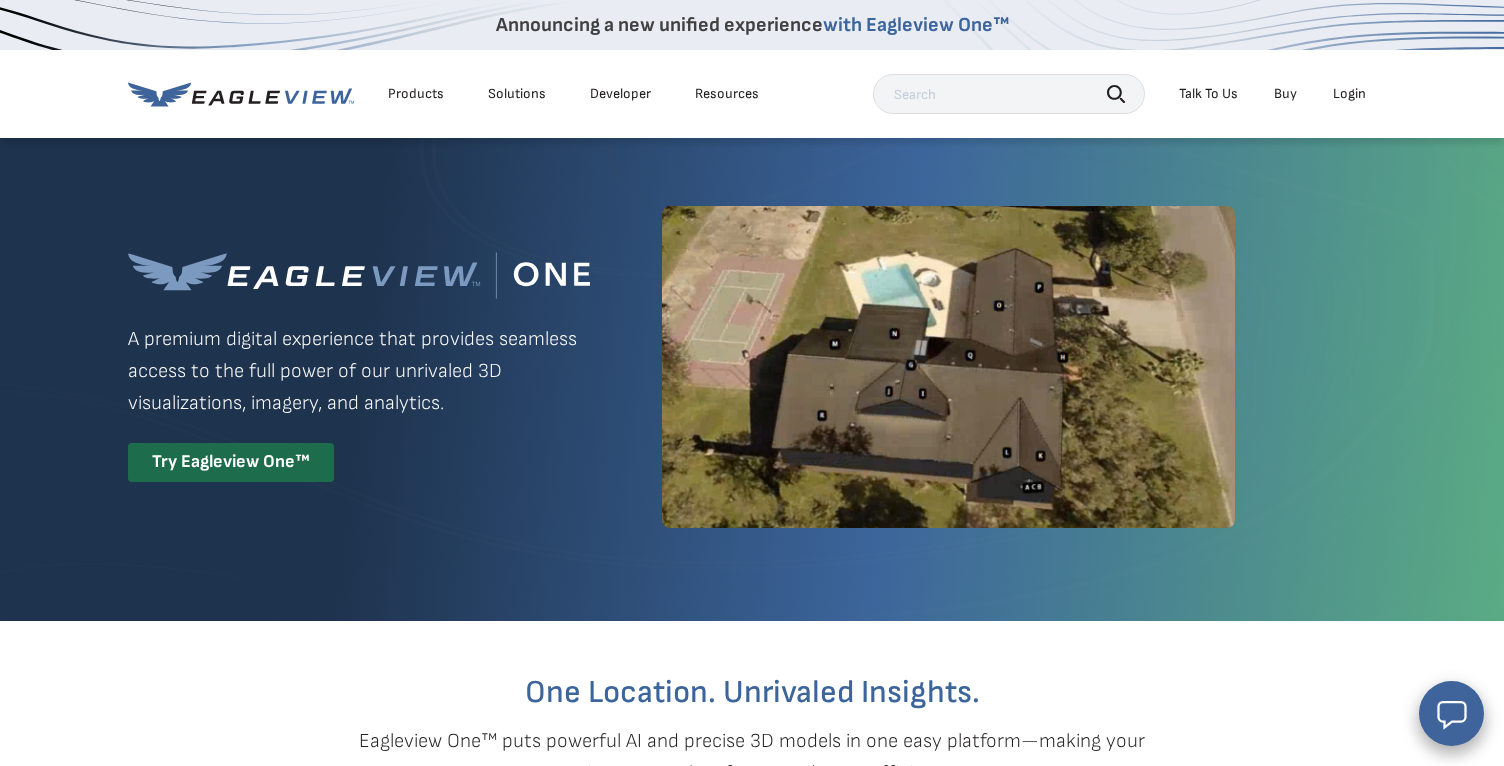scroll, scrollTop: 0, scrollLeft: 0, axis: both 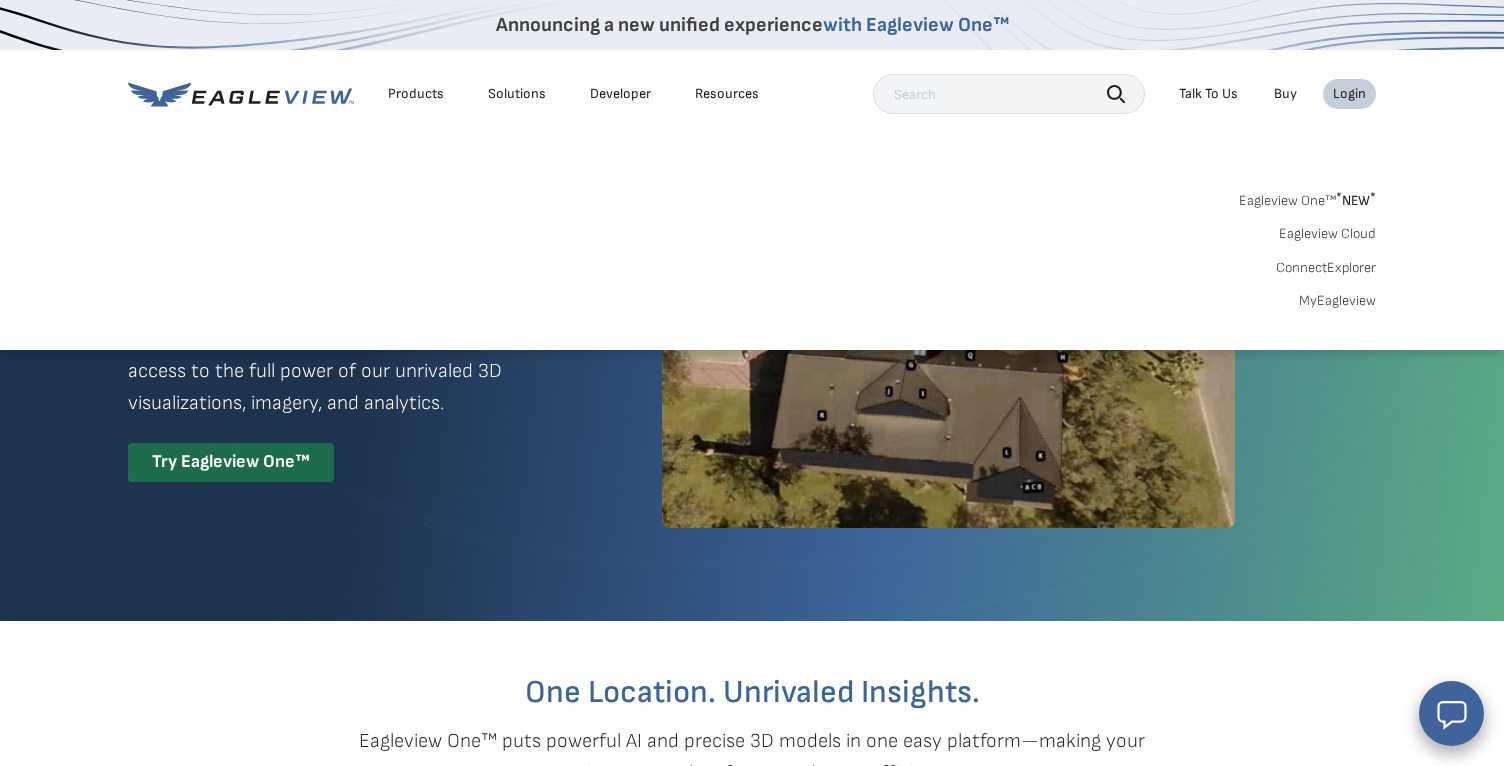 click on "Eagleview One™  * NEW *" at bounding box center (1307, 197) 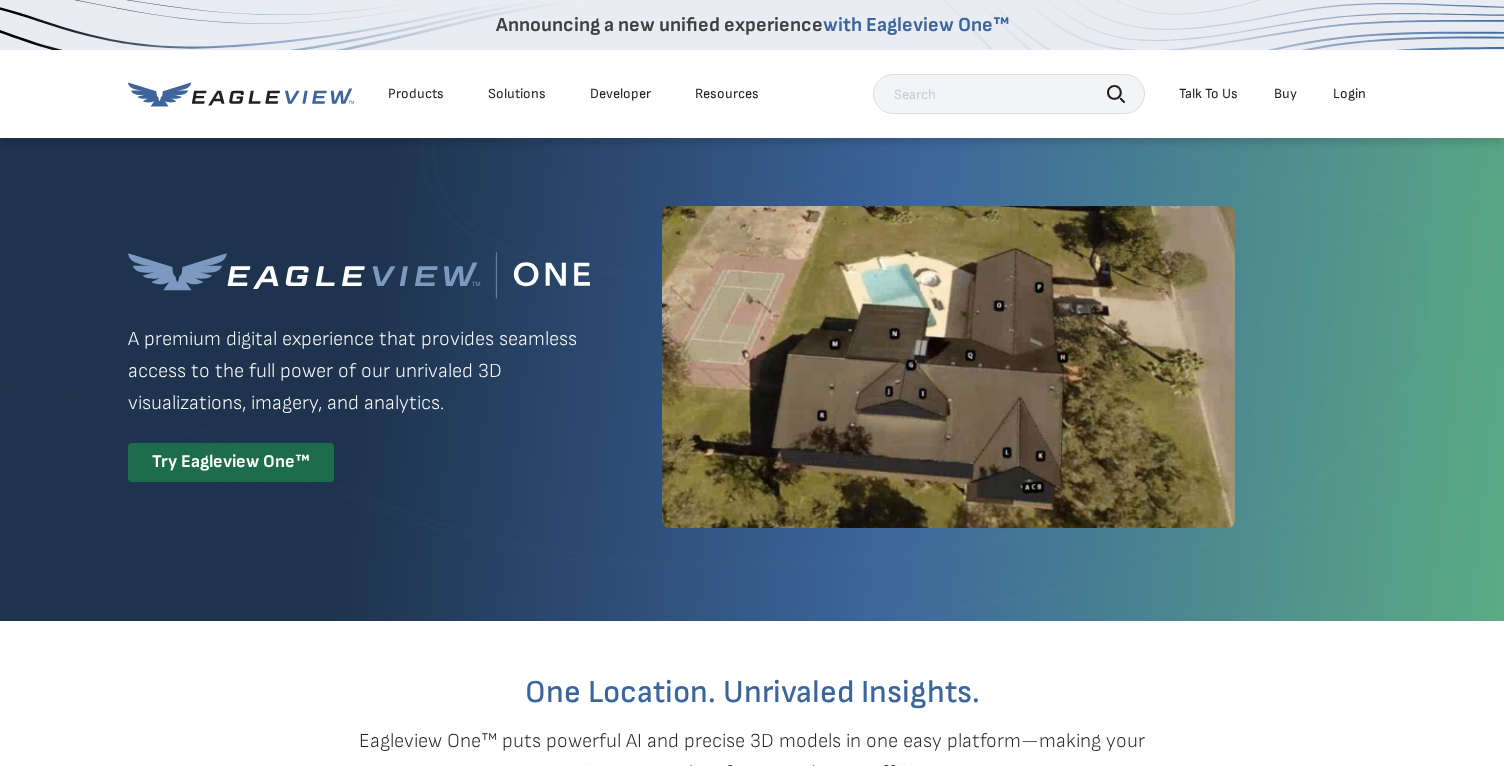 scroll, scrollTop: 0, scrollLeft: 0, axis: both 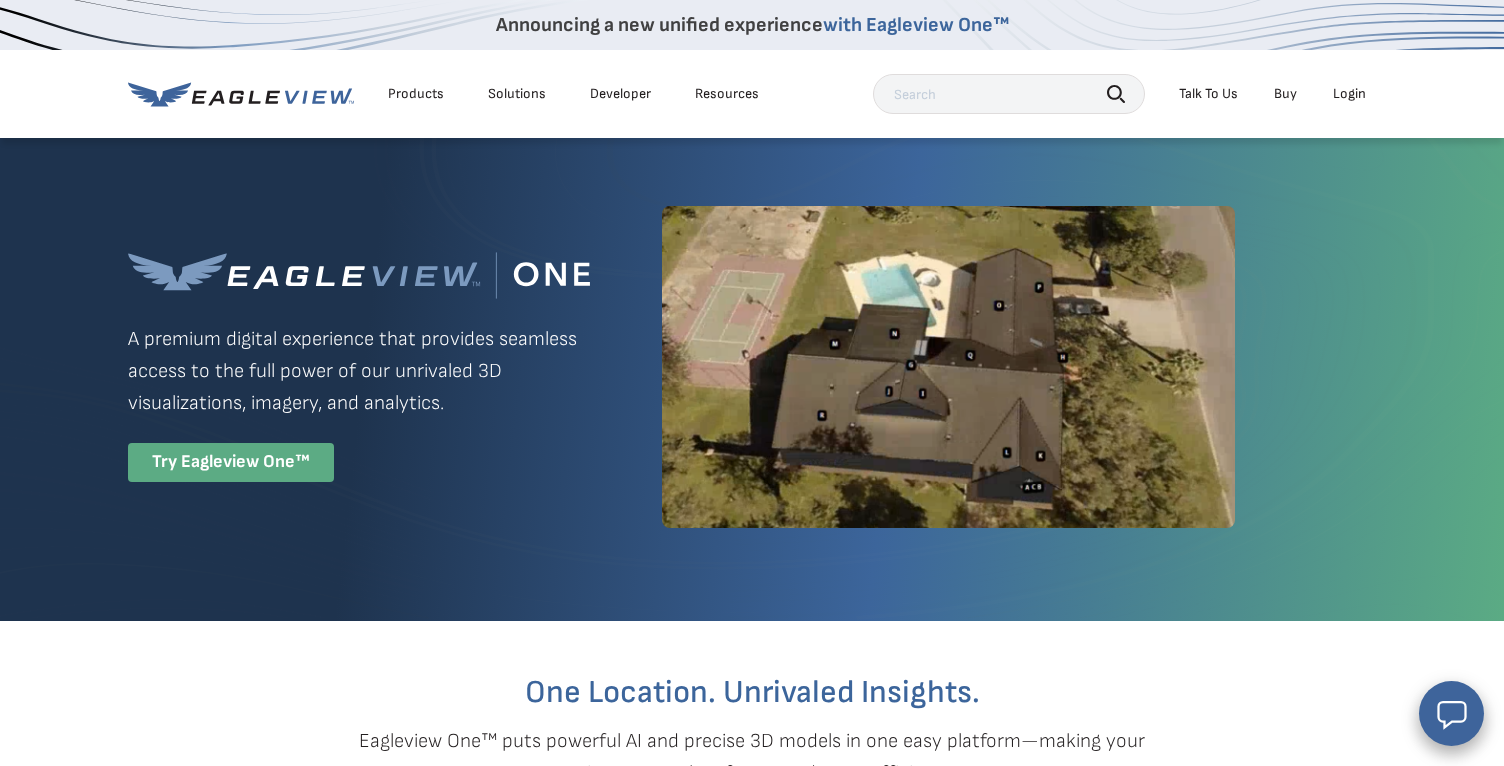 click on "Try Eagleview One™" at bounding box center [231, 462] 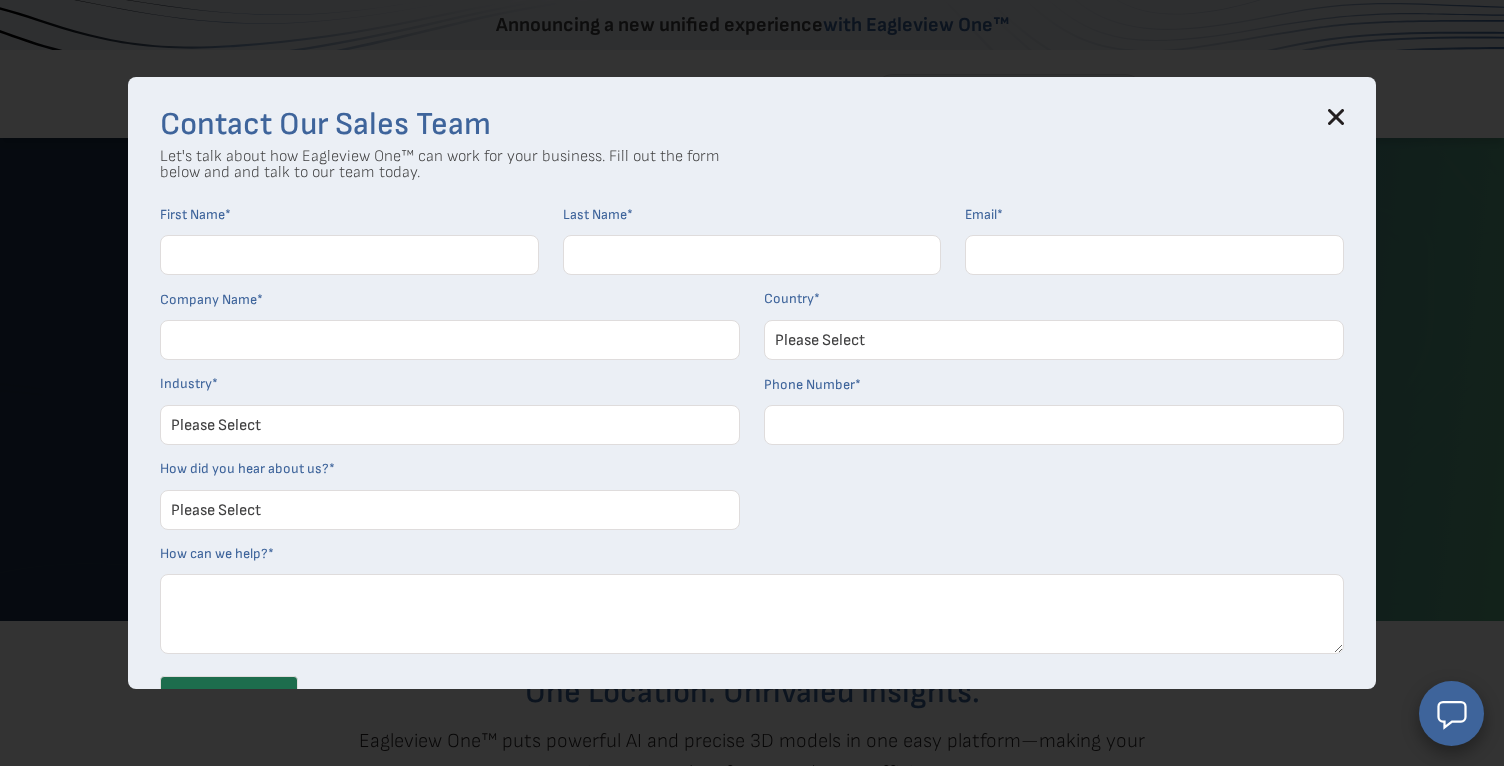 scroll, scrollTop: 0, scrollLeft: 0, axis: both 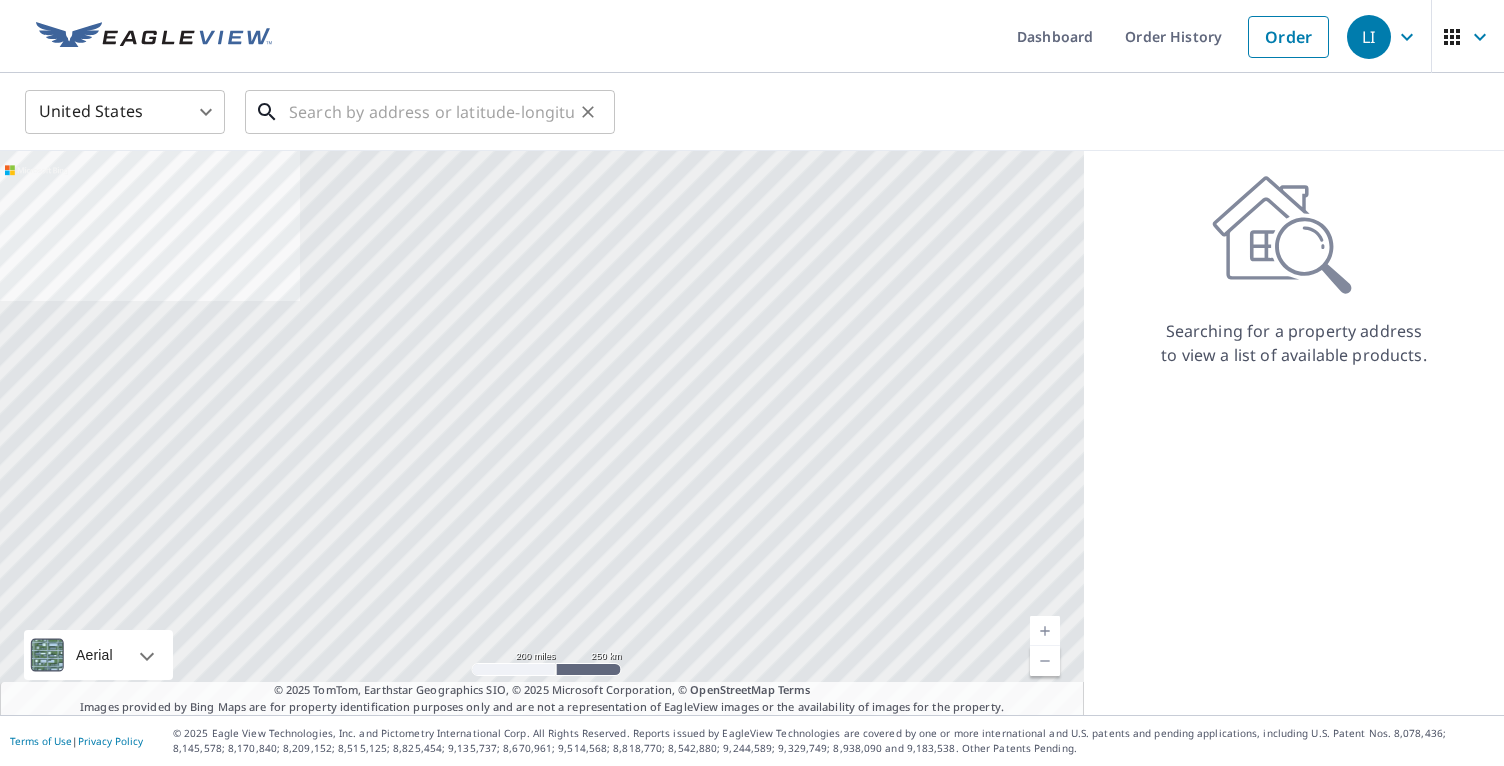 click at bounding box center (431, 112) 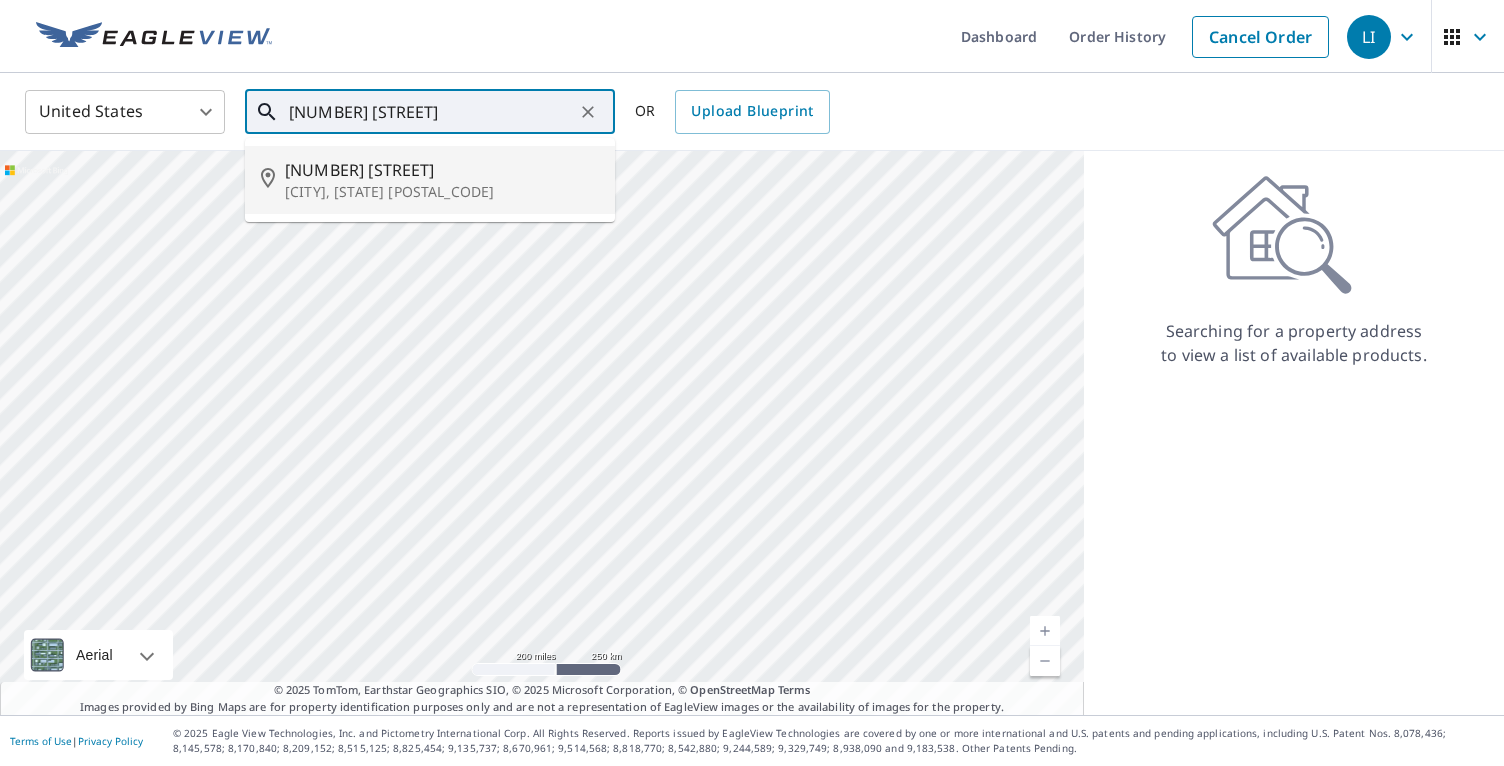 click on "[CITY], [STATE] [POSTAL_CODE]" at bounding box center (442, 192) 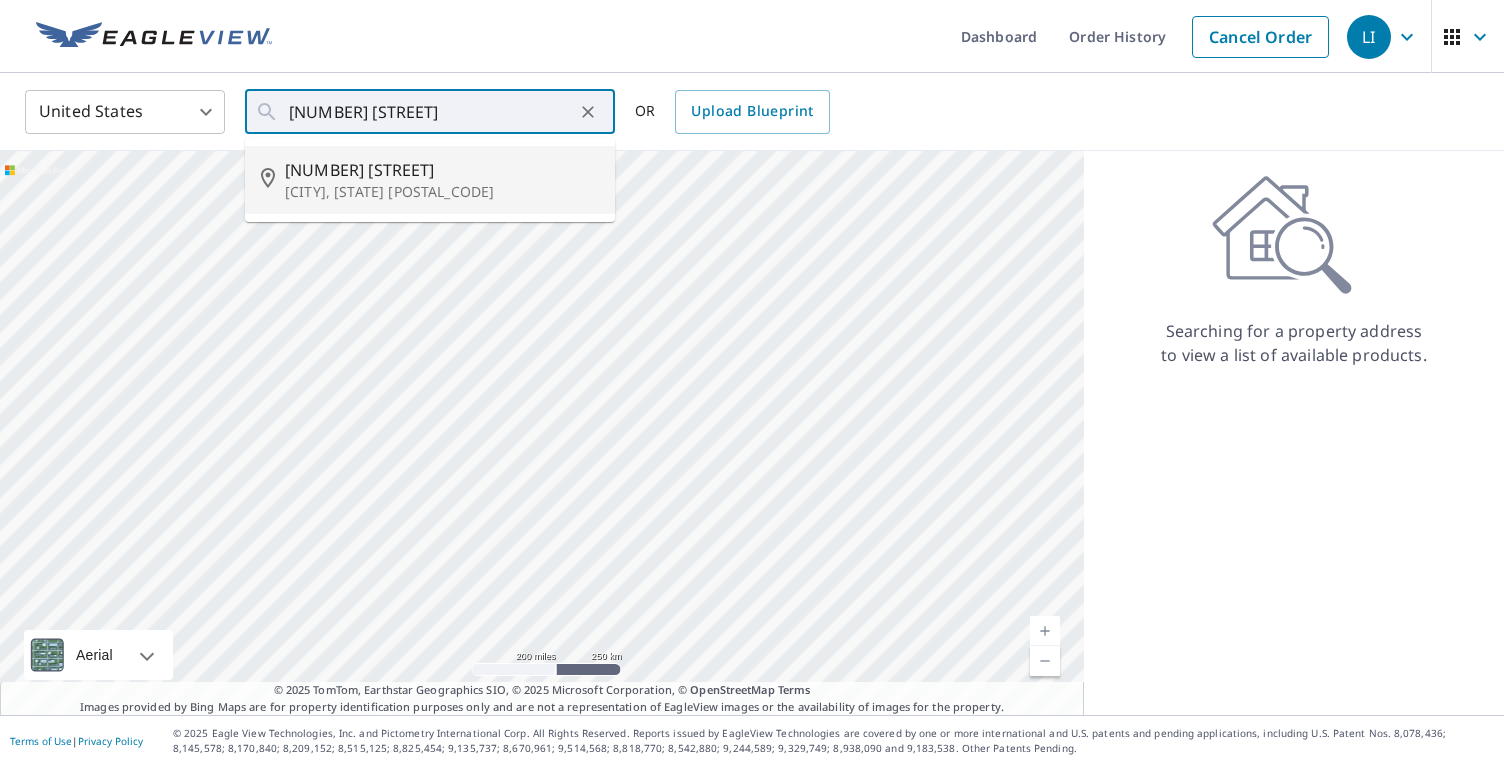 type on "[NUMBER] [STREET] [CITY], [STATE] [POSTAL_CODE]" 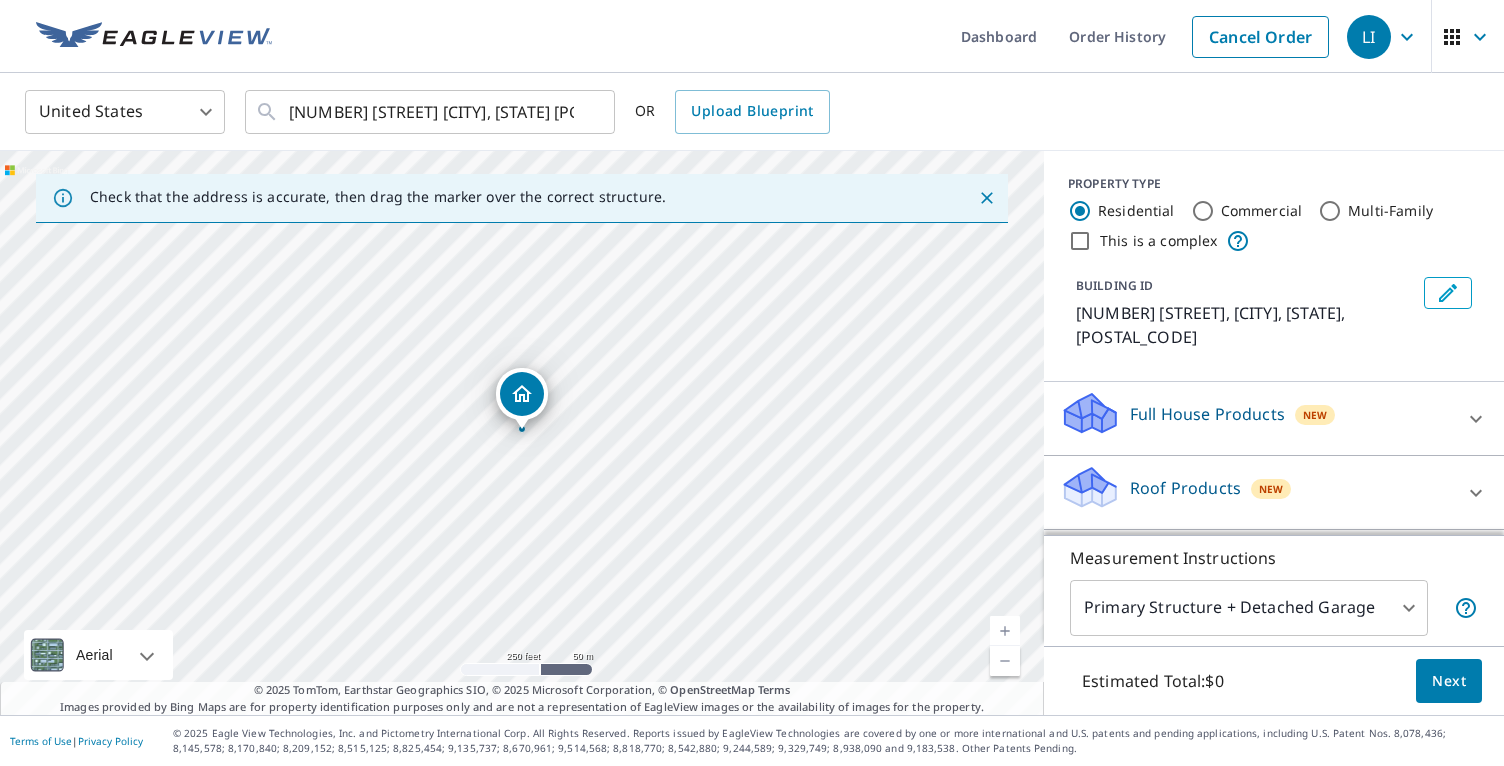 click at bounding box center [1005, 631] 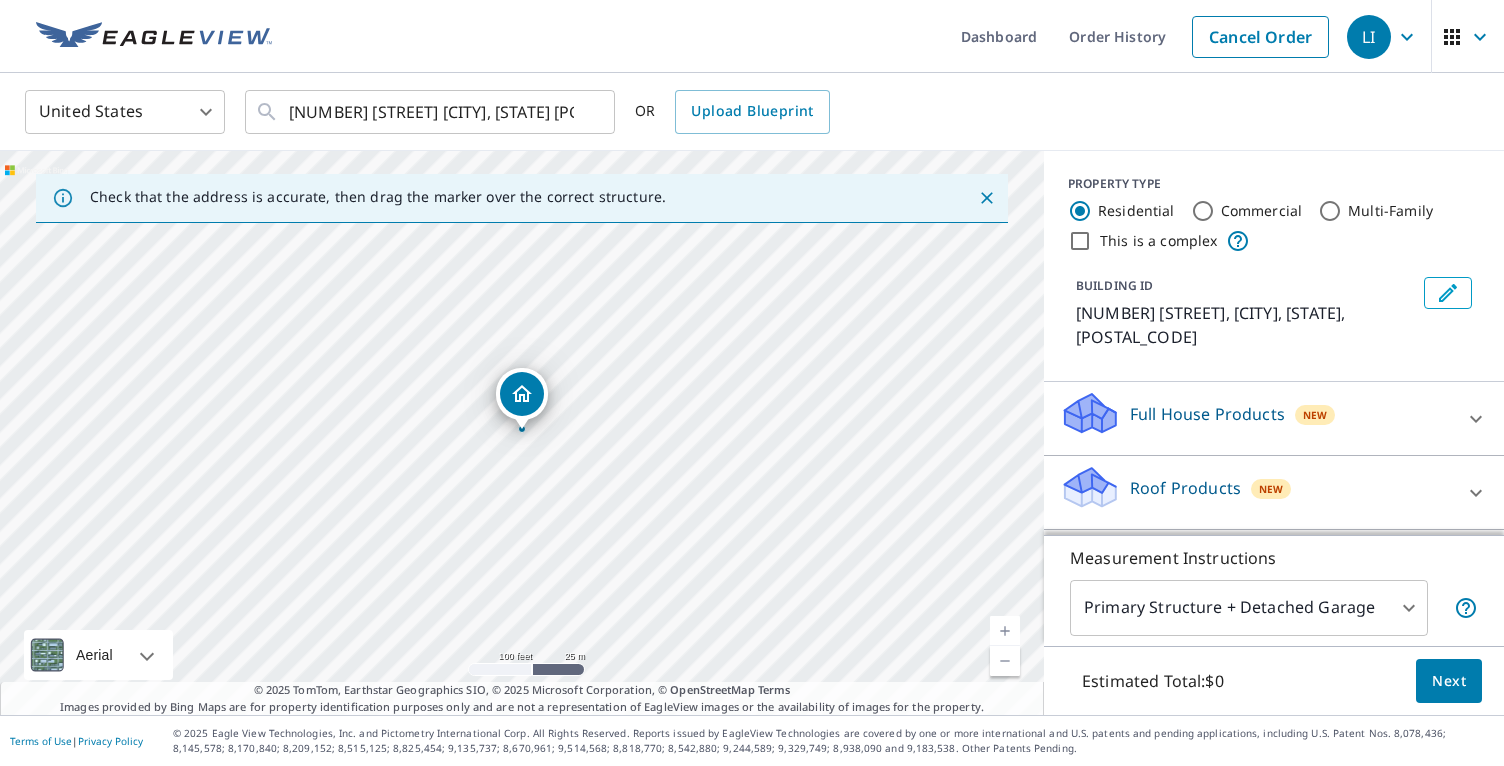 click at bounding box center [1005, 631] 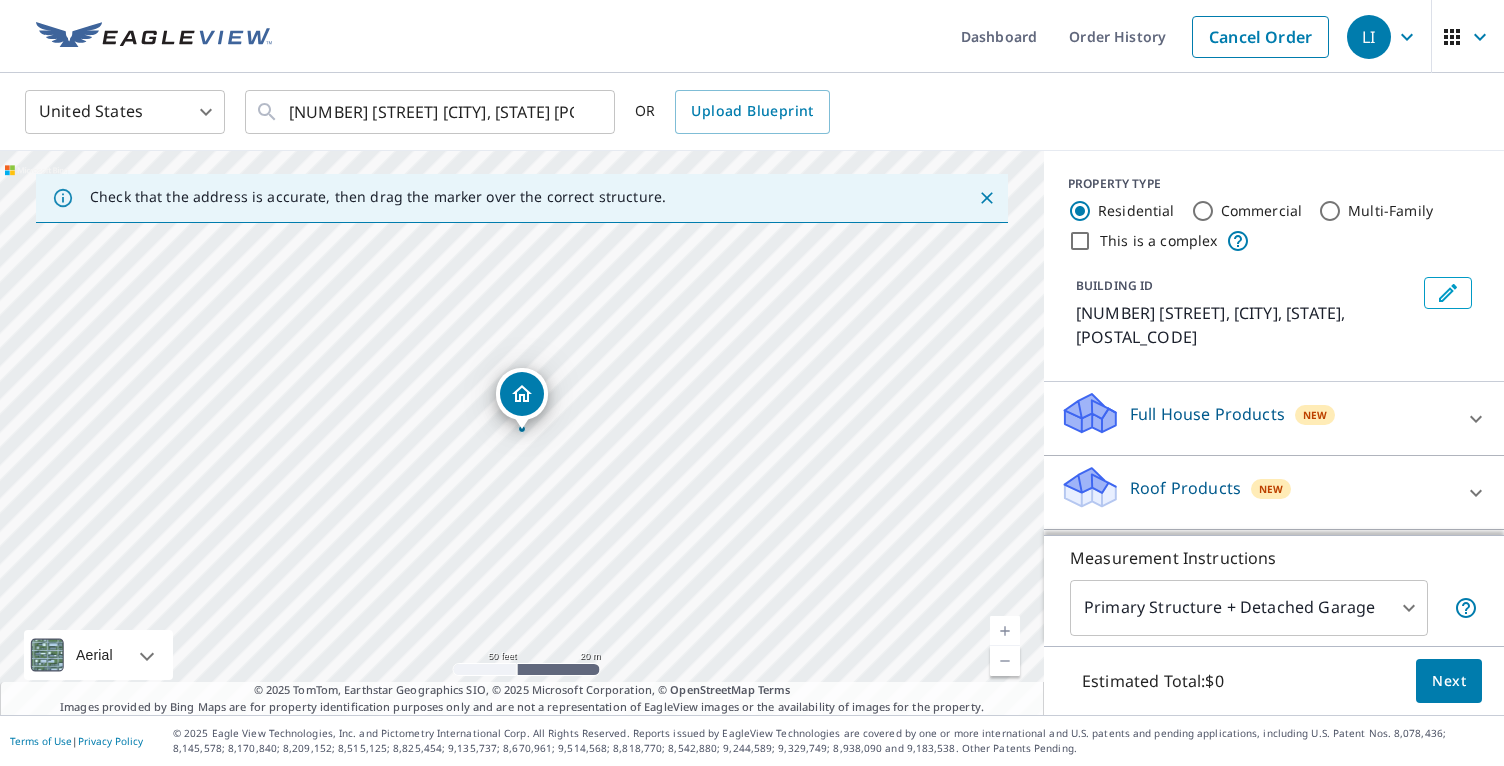 click on "Next" at bounding box center (1449, 681) 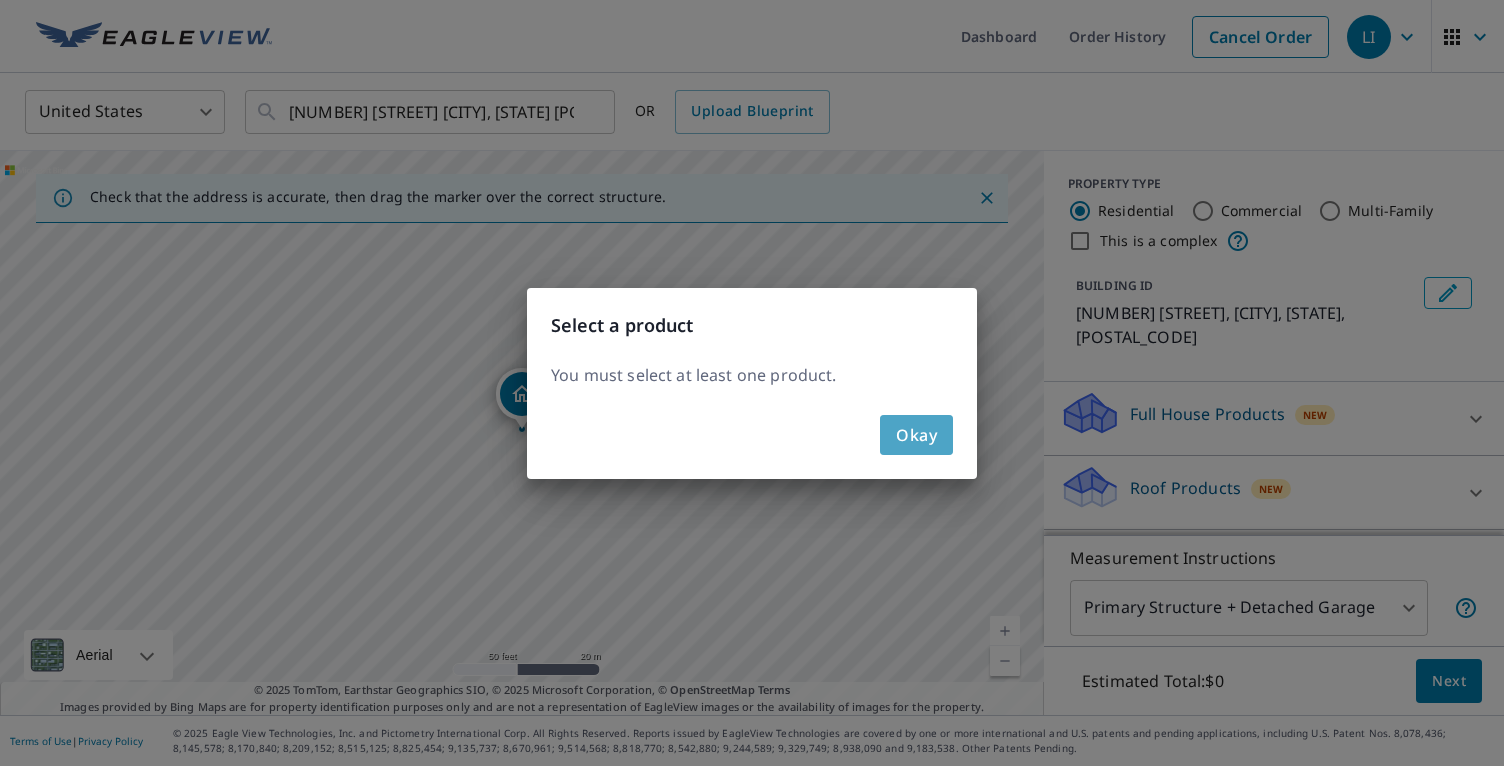 click on "Okay" at bounding box center (916, 435) 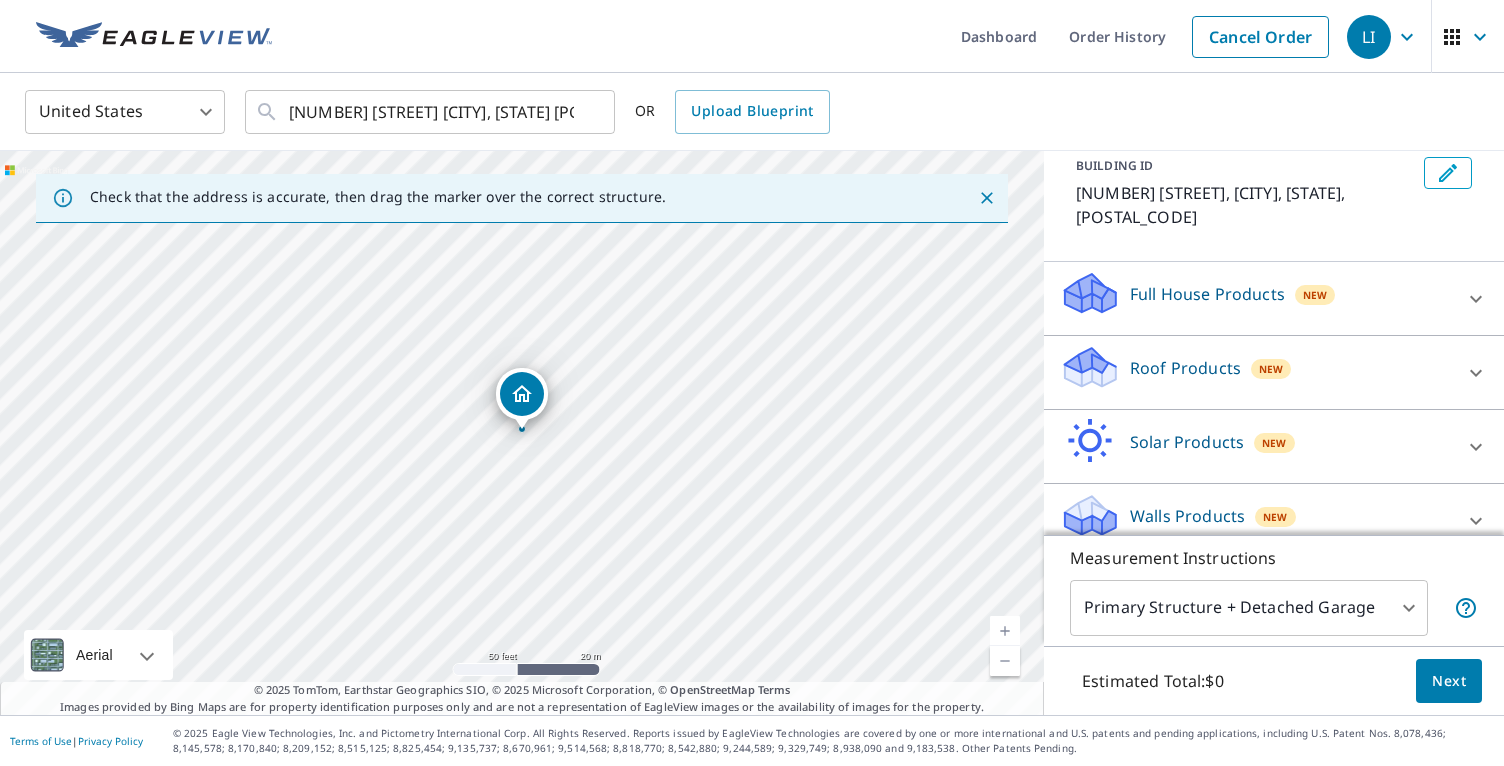 scroll, scrollTop: 119, scrollLeft: 0, axis: vertical 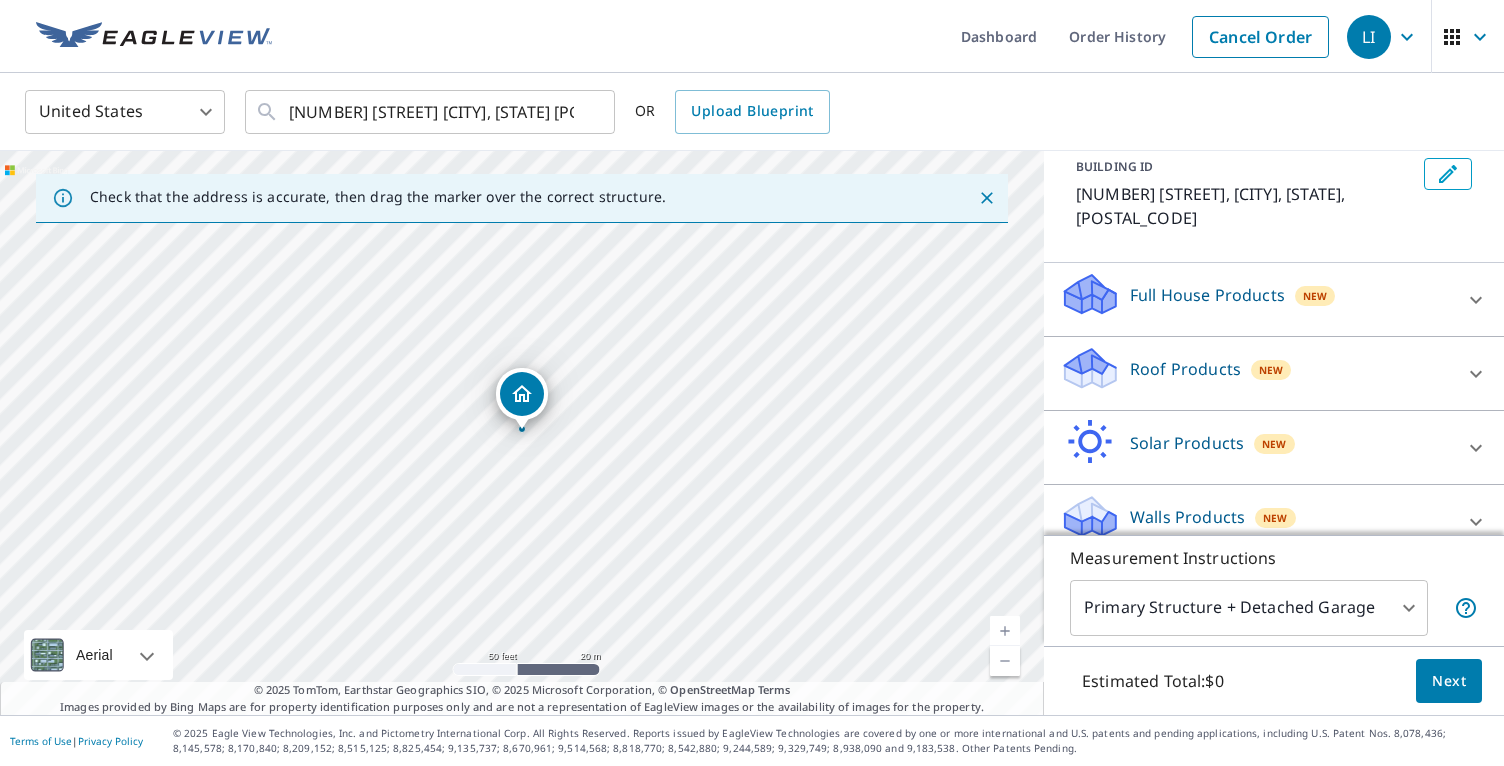 click on "Full House Products" at bounding box center [1207, 295] 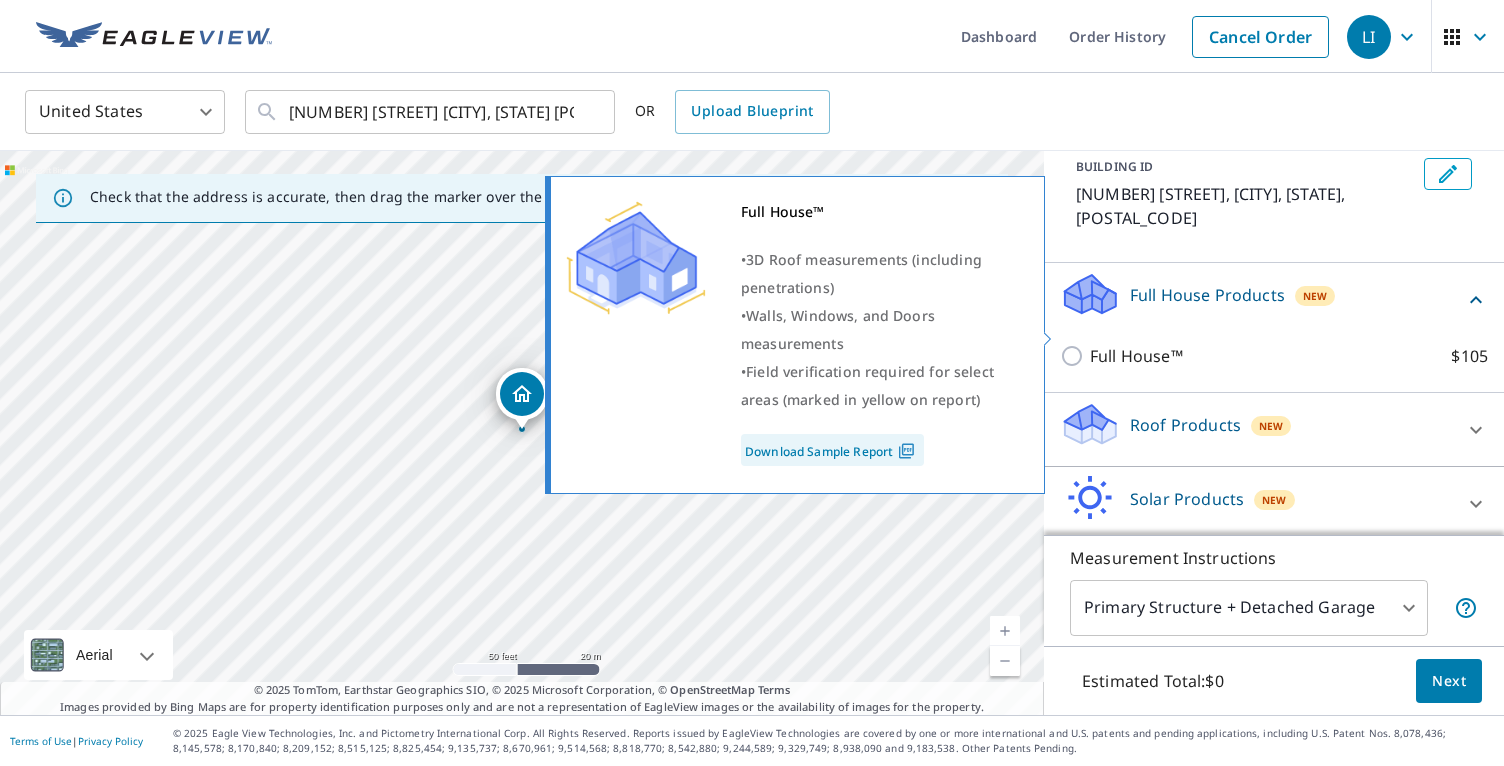 click on "Full House™ $105" at bounding box center (1075, 356) 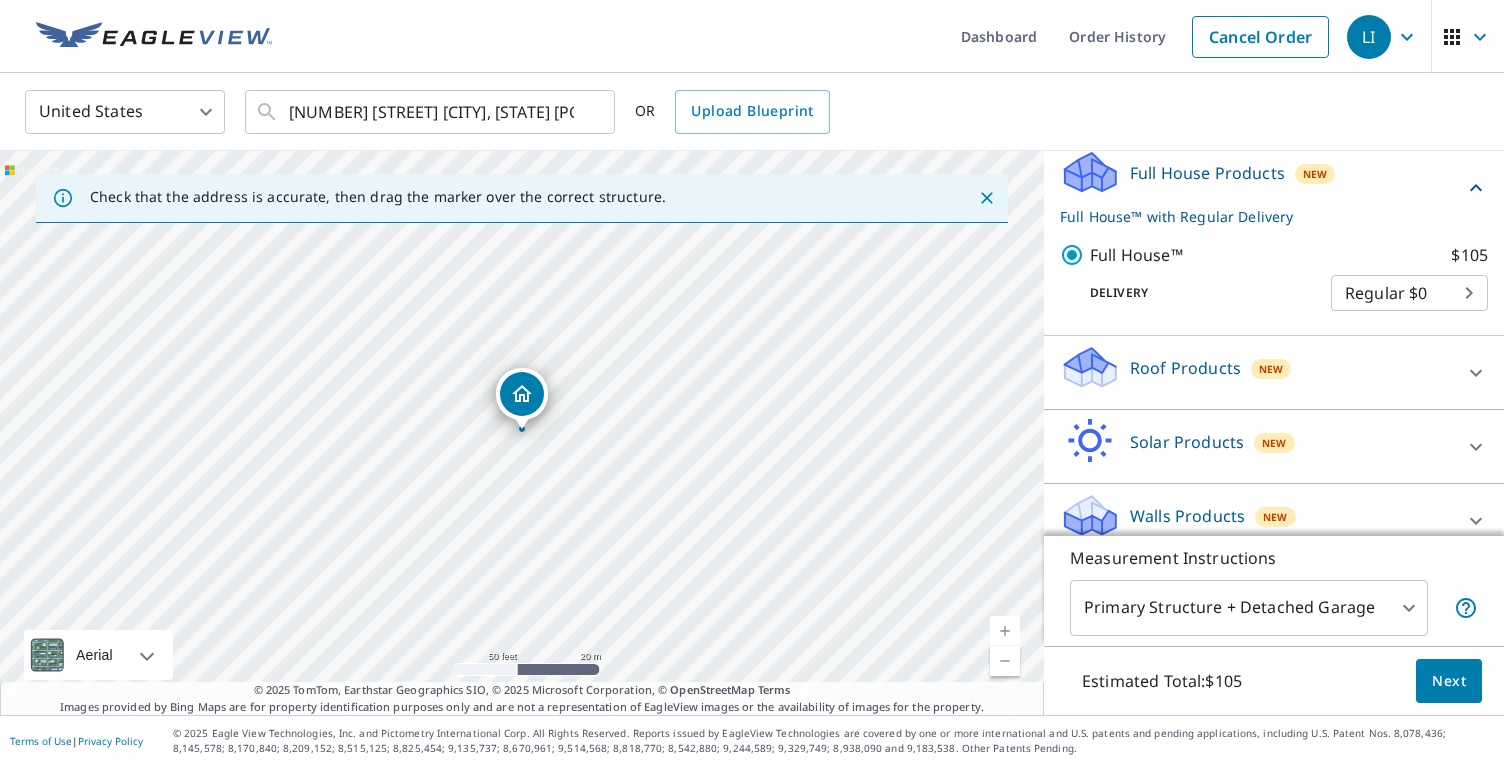 scroll, scrollTop: 240, scrollLeft: 0, axis: vertical 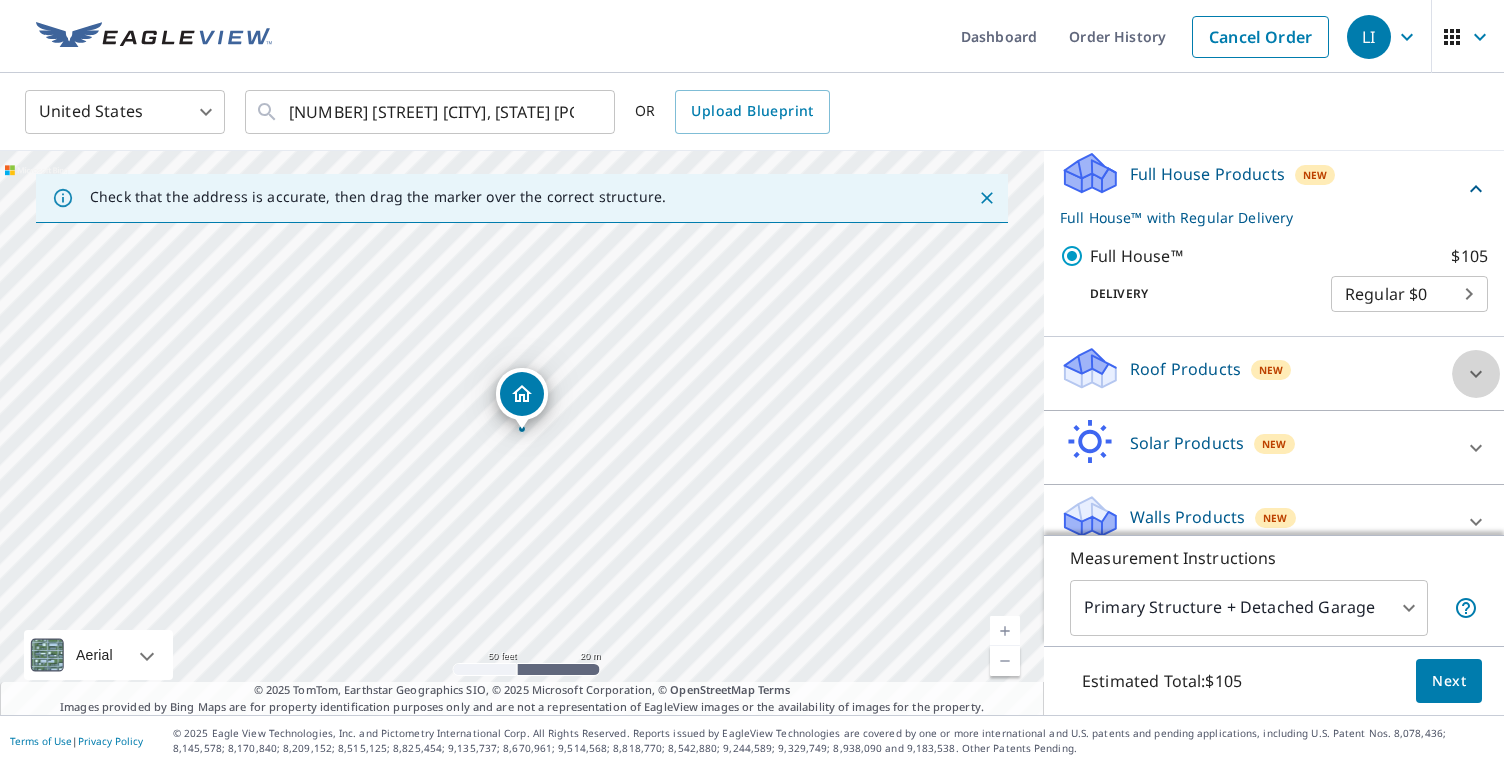 click at bounding box center [1476, 374] 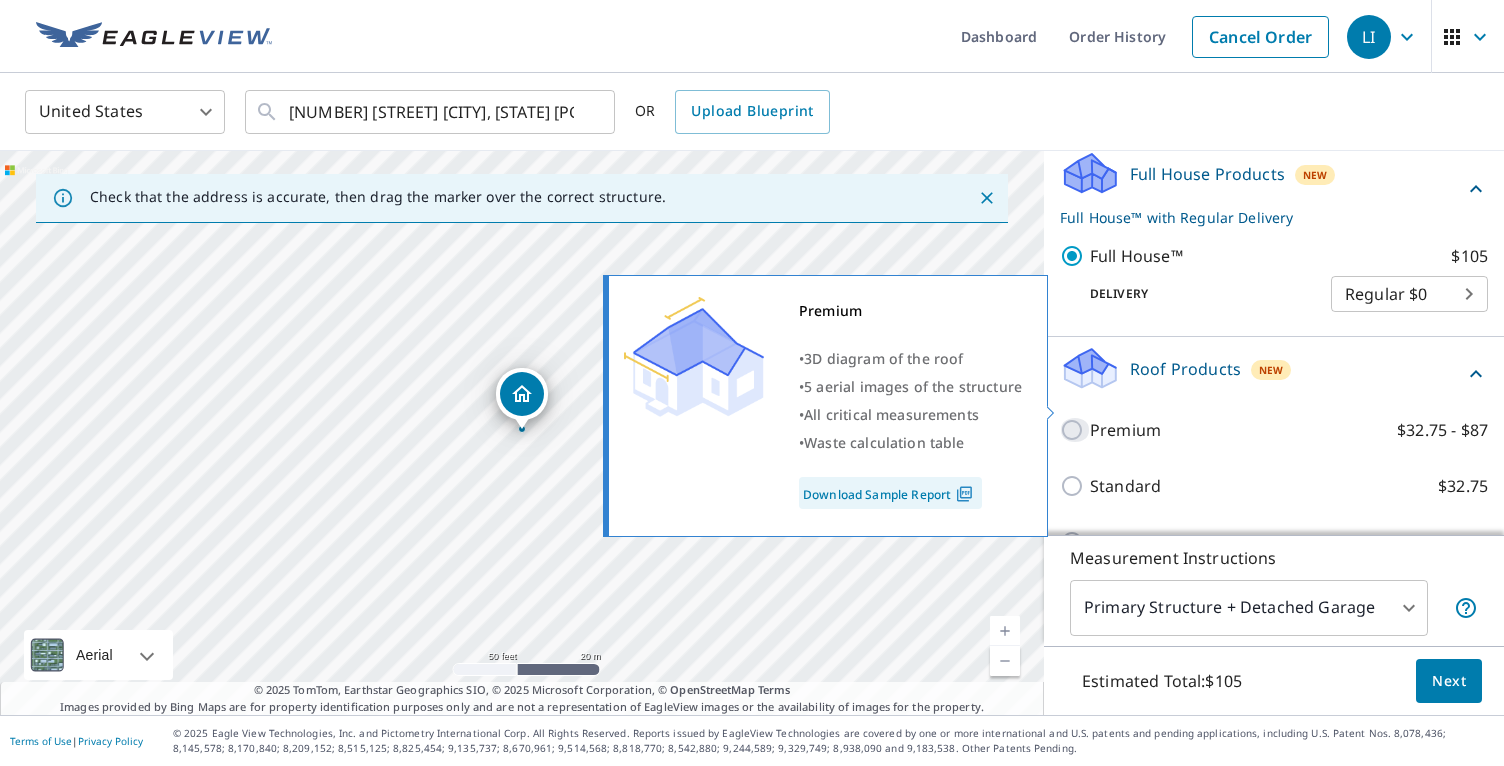 click on "Premium $32.75 - $87" at bounding box center (1075, 430) 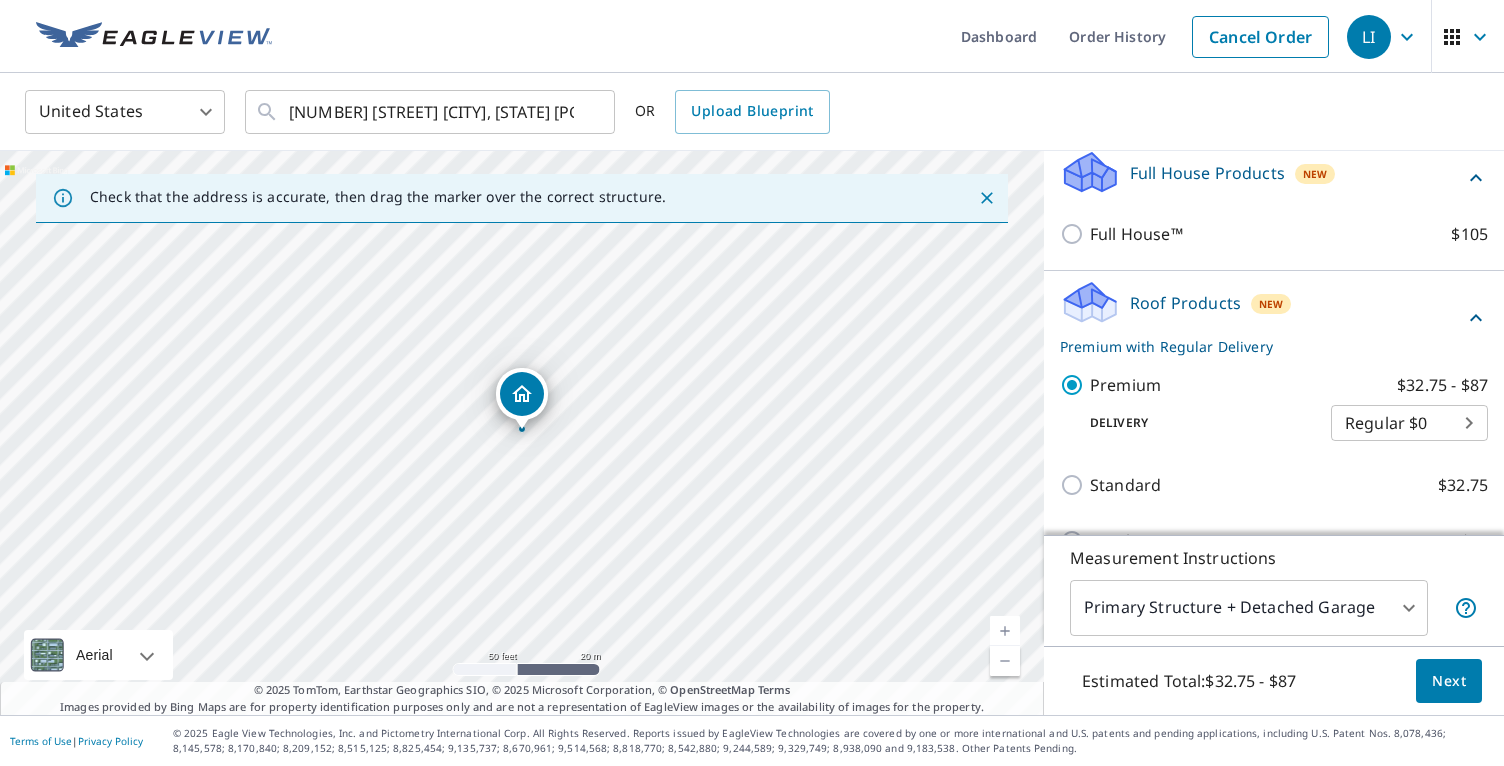 scroll, scrollTop: 250, scrollLeft: 0, axis: vertical 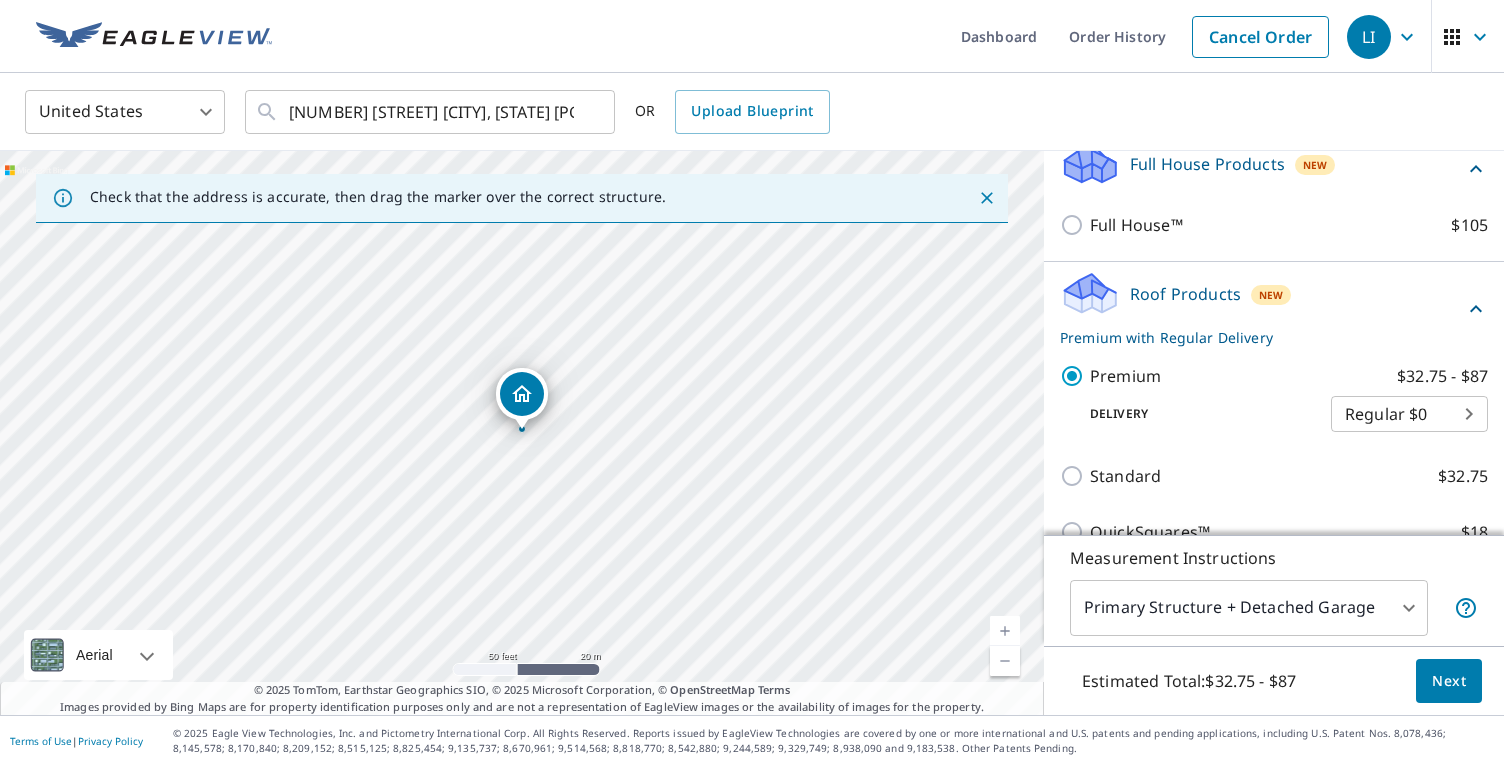 click on "[FIRST] [LAST]
Dashboard Order History Cancel Order LI United States US ​ [NUMBER] [STREET] [CITY], [STATE] [POSTAL_CODE] ​ OR Upload Blueprint Check that the address is accurate, then drag the marker over the correct structure. [NUMBER] [STREET] [CITY], [STATE] [POSTAL_CODE] Aerial Road A standard road map Aerial A detailed look from above Labels Labels 50 feet 20 m © 2025 TomTom, © Vexcel Imaging, © 2025 Microsoft Corporation,  © OpenStreetMap Terms © 2025 TomTom, Earthstar Geographics SIO, © 2025 Microsoft Corporation, ©   OpenStreetMap   Terms Images provided by Bing Maps are for property identification purposes only and are not a representation of EagleView images or the availability of images for the property. PROPERTY TYPE Residential Commercial Multi-Family This is a complex BUILDING ID [NUMBER] [STREET], [CITY], [STATE], [POSTAL_CODE] Full House Products New Full House™ $105 Roof Products New Premium with Regular Delivery Premium $32.75 - $87 Delivery Regular $0 8 ​ Standard $32.75 QuickSquares™ $18 Gutter $13.75 Bid Perfect™" at bounding box center (752, 383) 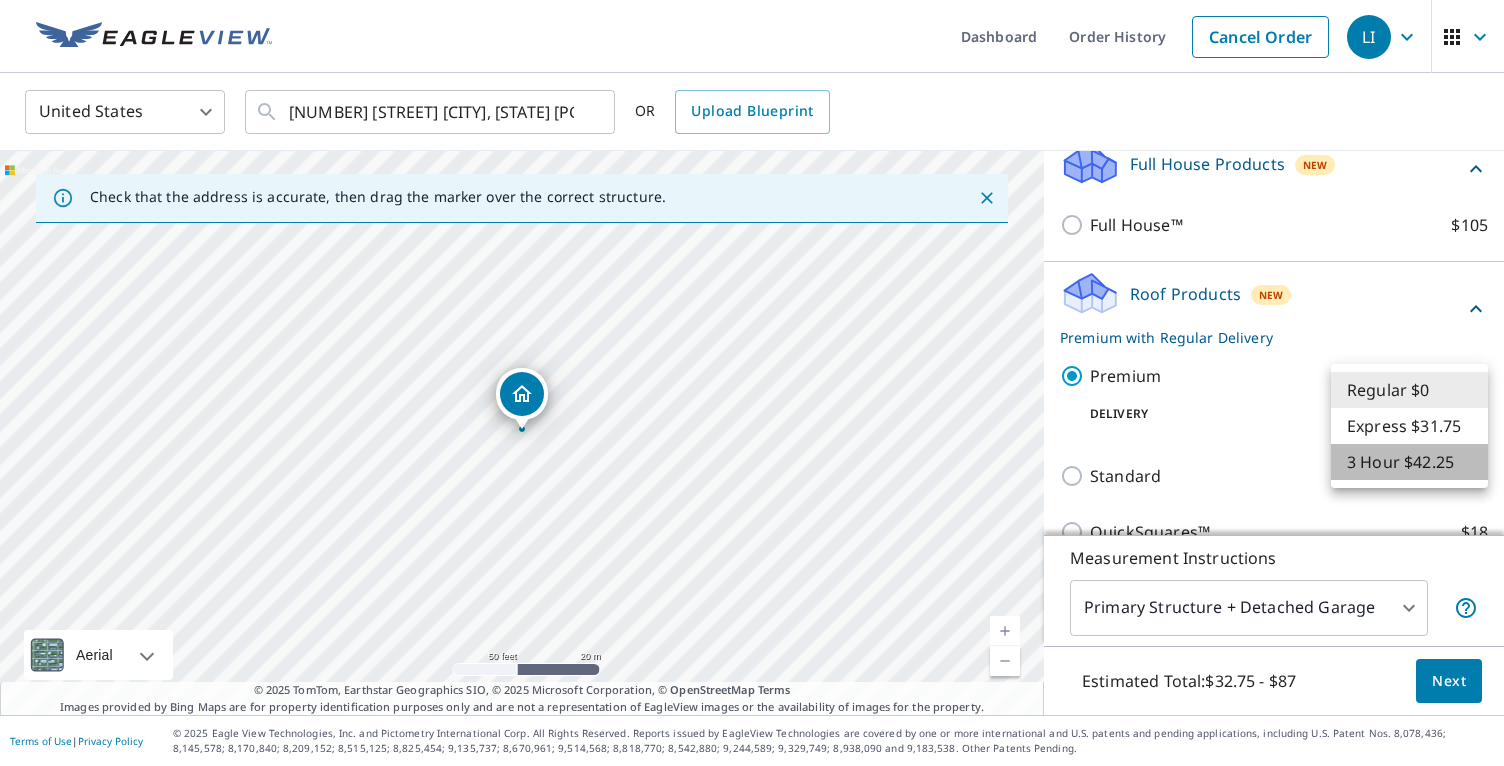 click on "3 Hour $42.25" at bounding box center (1409, 462) 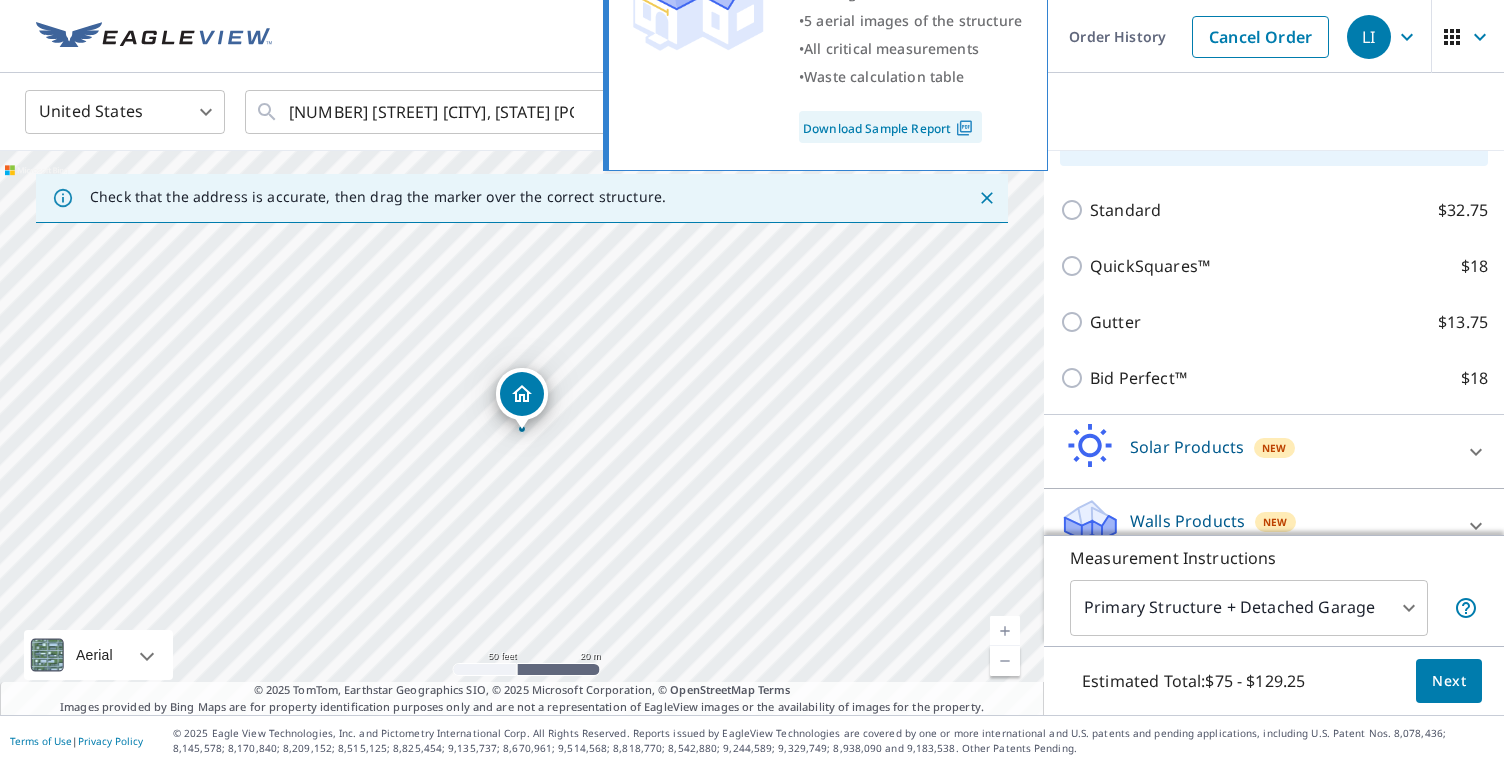 scroll, scrollTop: 688, scrollLeft: 0, axis: vertical 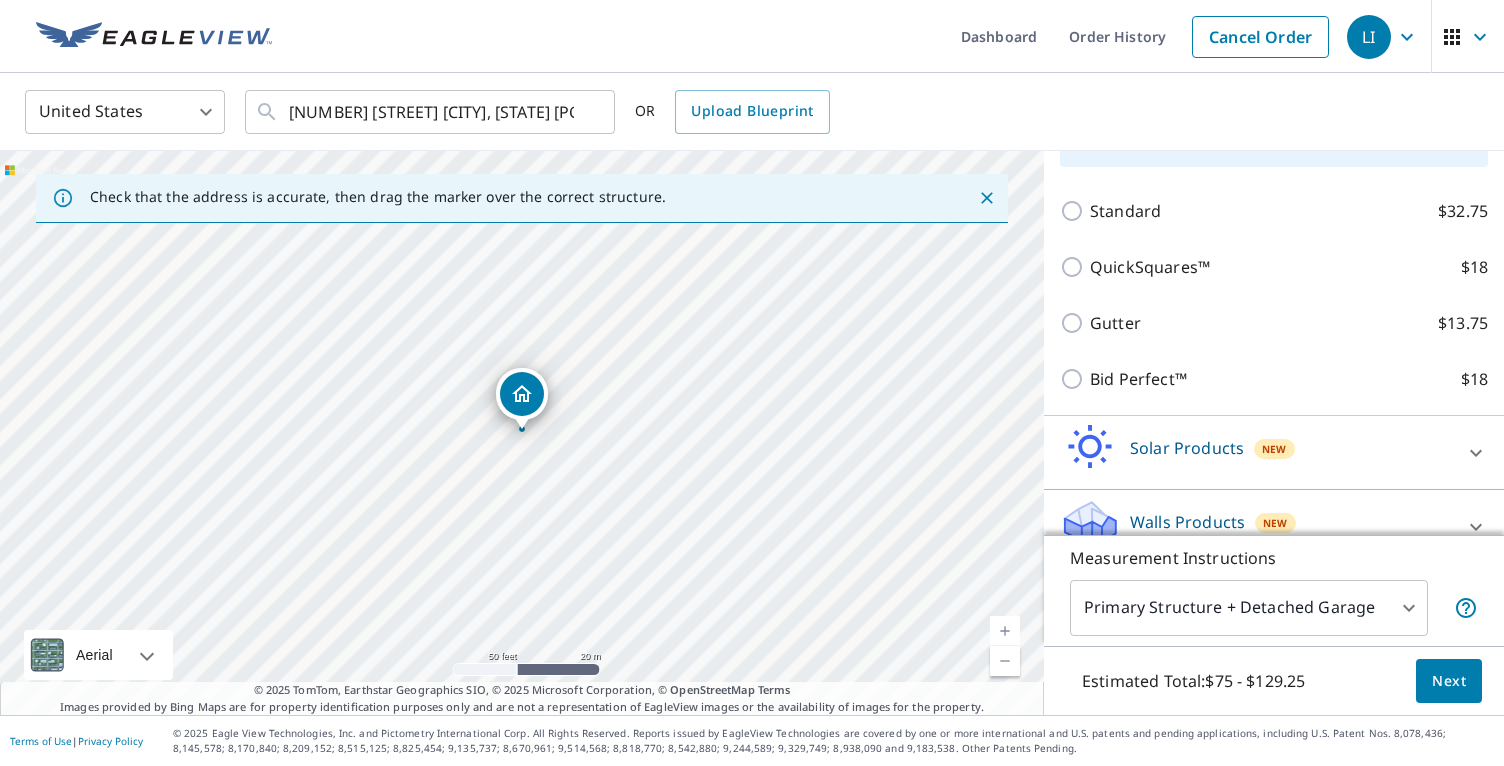 click on "[FIRST] [LAST]
Dashboard Order History Cancel Order LI United States US ​ [NUMBER] [STREET] [CITY], [STATE] [POSTAL_CODE] ​ OR Upload Blueprint Check that the address is accurate, then drag the marker over the correct structure. [NUMBER] [STREET] [CITY], [STATE] [POSTAL_CODE] Aerial Road A standard road map Aerial A detailed look from above Labels Labels 50 feet 20 m © 2025 TomTom, © Vexcel Imaging, © 2025 Microsoft Corporation,  © OpenStreetMap Terms © 2025 TomTom, Earthstar Geographics SIO, © 2025 Microsoft Corporation, ©   OpenStreetMap   Terms Images provided by Bing Maps are for property identification purposes only and are not a representation of EagleView images or the availability of images for the property. PROPERTY TYPE Residential Commercial Multi-Family This is a complex BUILDING ID [NUMBER] [STREET], [CITY], [STATE], [POSTAL_CODE] Full House Products New Full House™ $105 Roof Products New Premium with 3 Hour Delivery Premium $32.75 - $87 Delivery 3 Hour $42.25 7 ​ Standard $32.75 QuickSquares™ $18 Gutter $13.75 $18 New New" at bounding box center (752, 383) 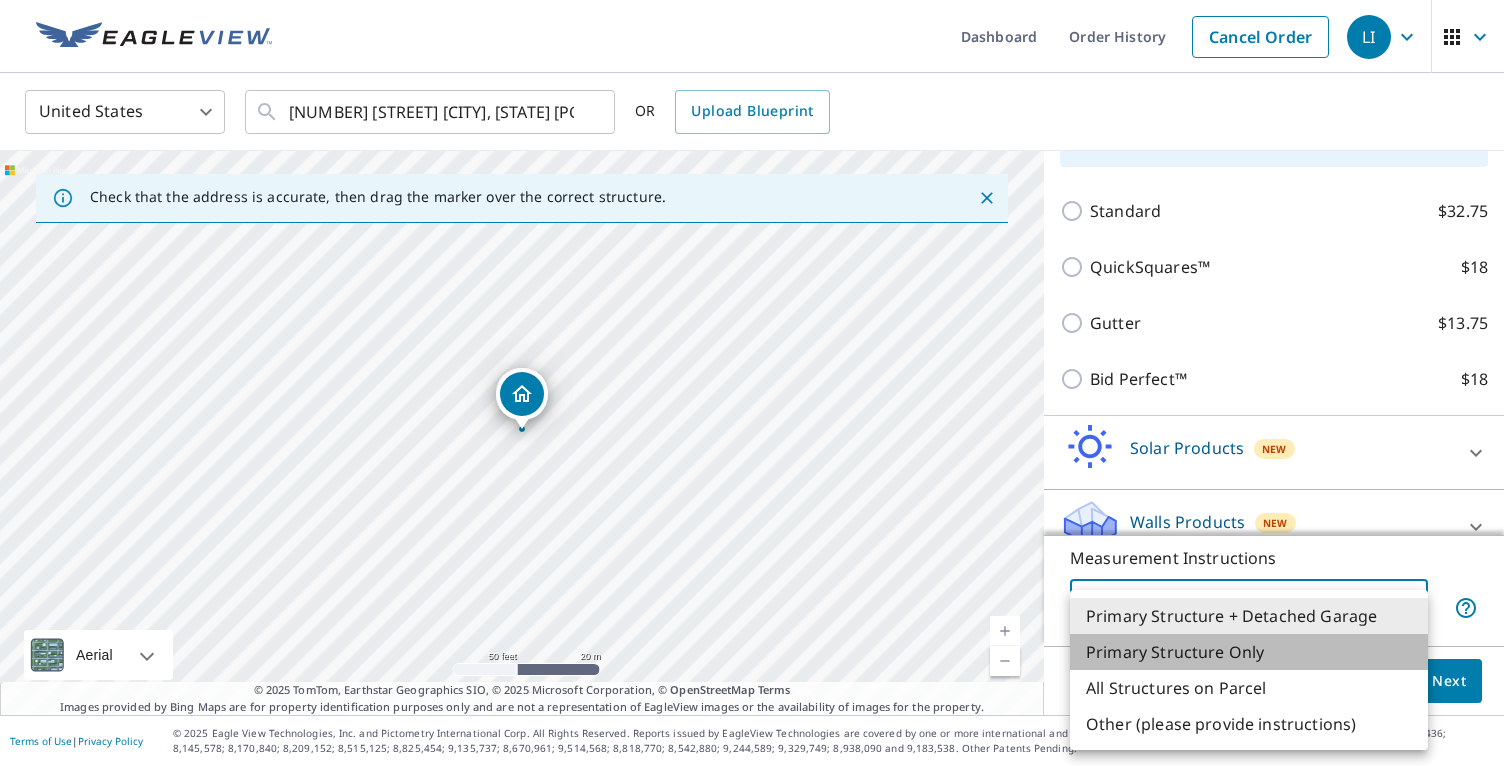click on "Primary Structure Only" at bounding box center [1249, 652] 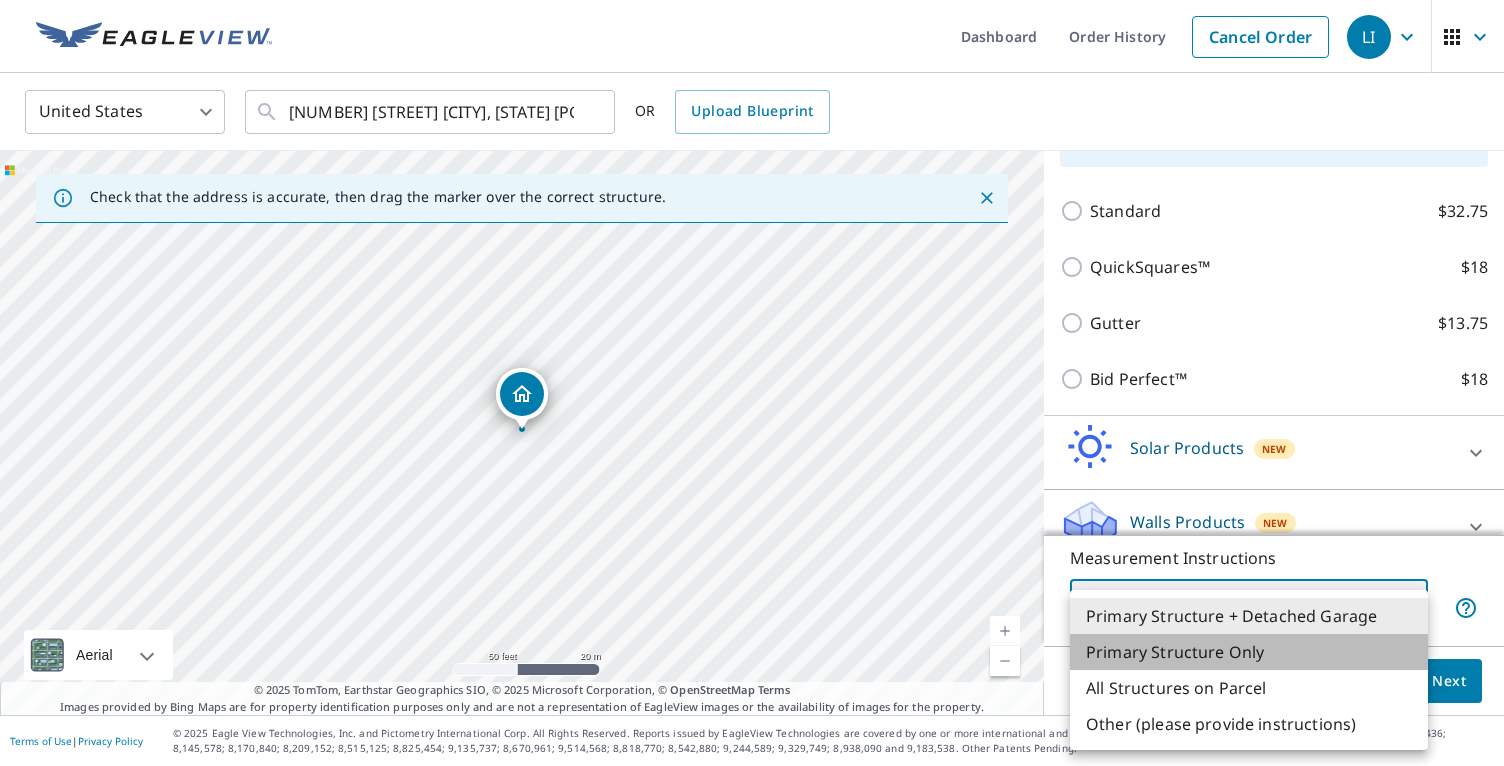 type on "2" 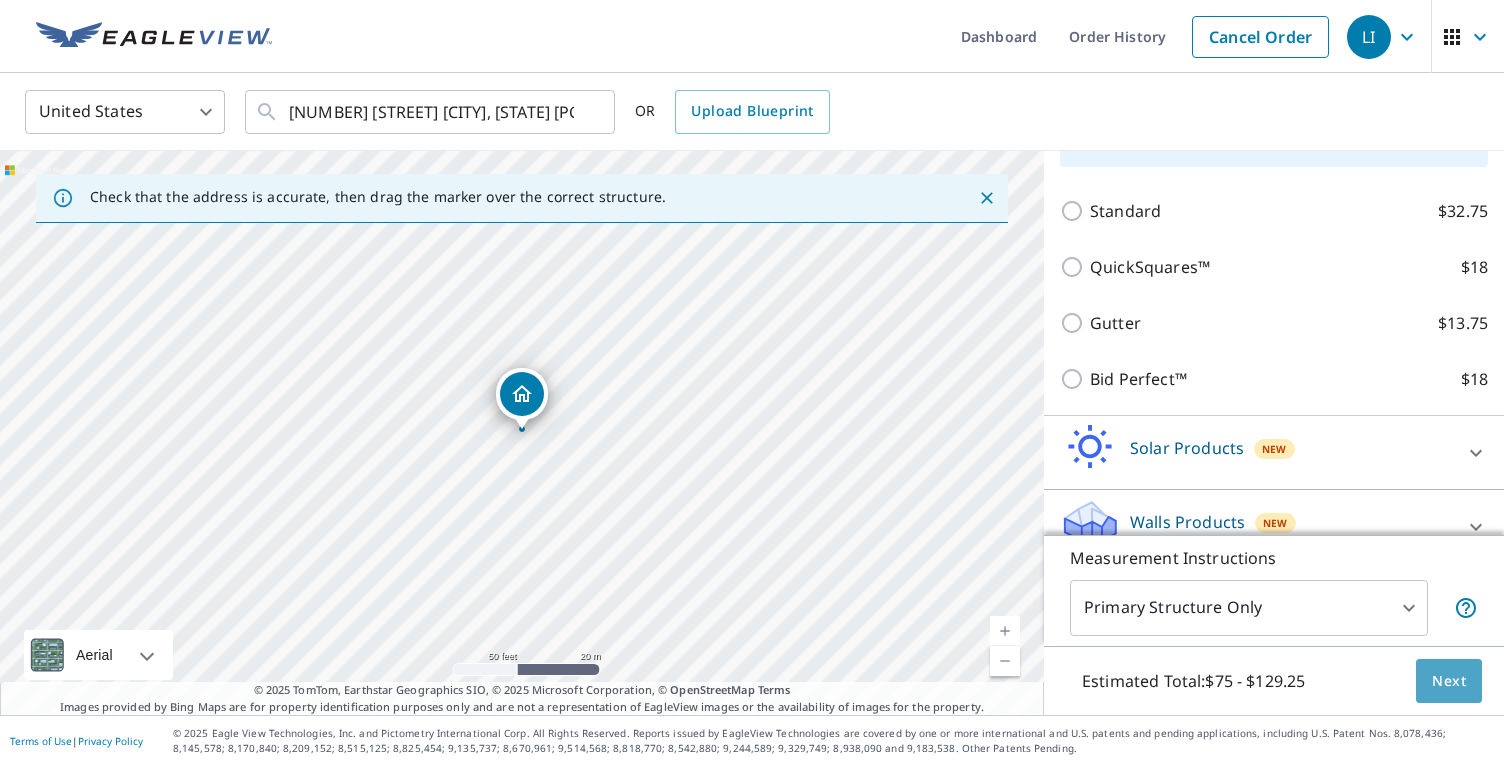 click on "Next" at bounding box center [1449, 681] 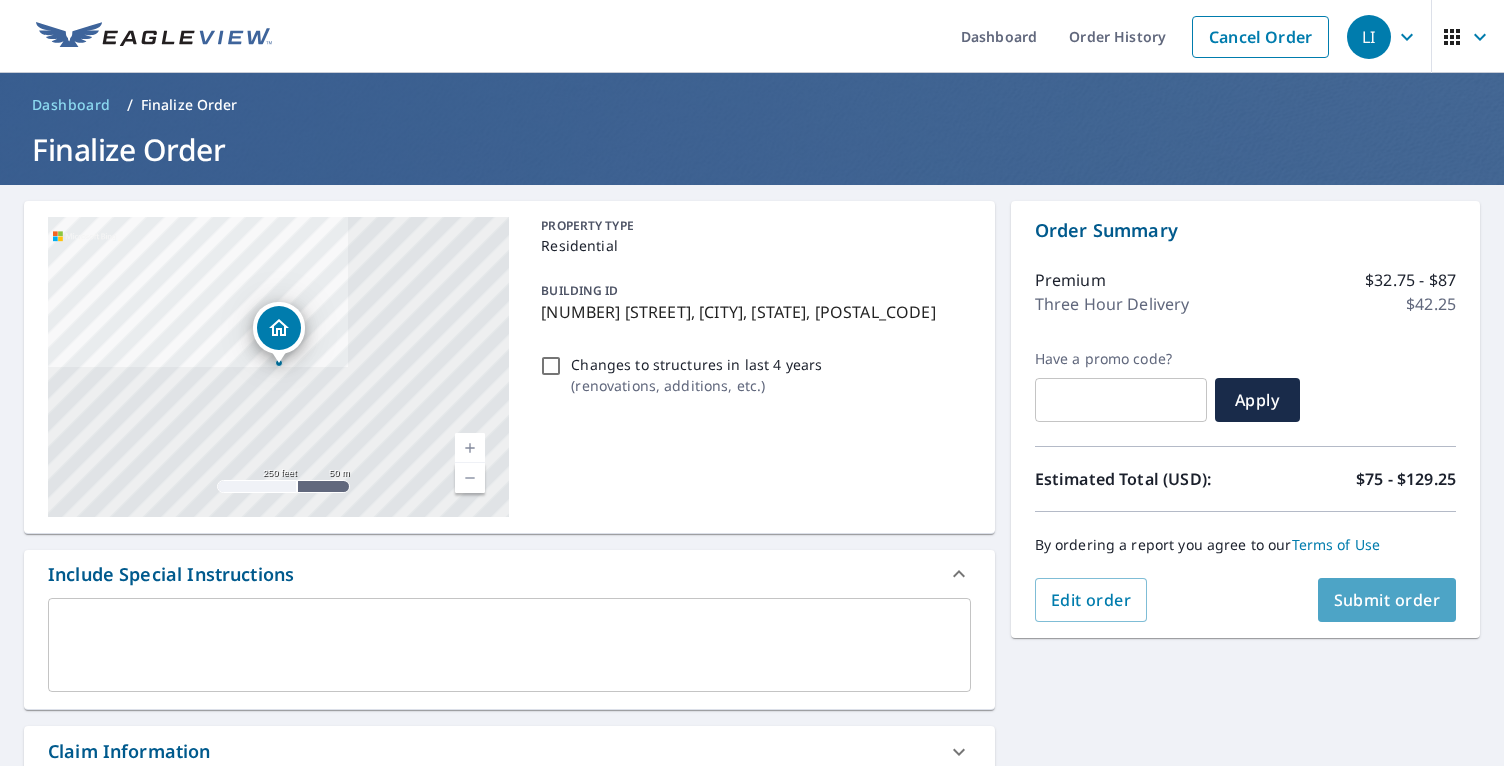click on "Submit order" at bounding box center [1387, 600] 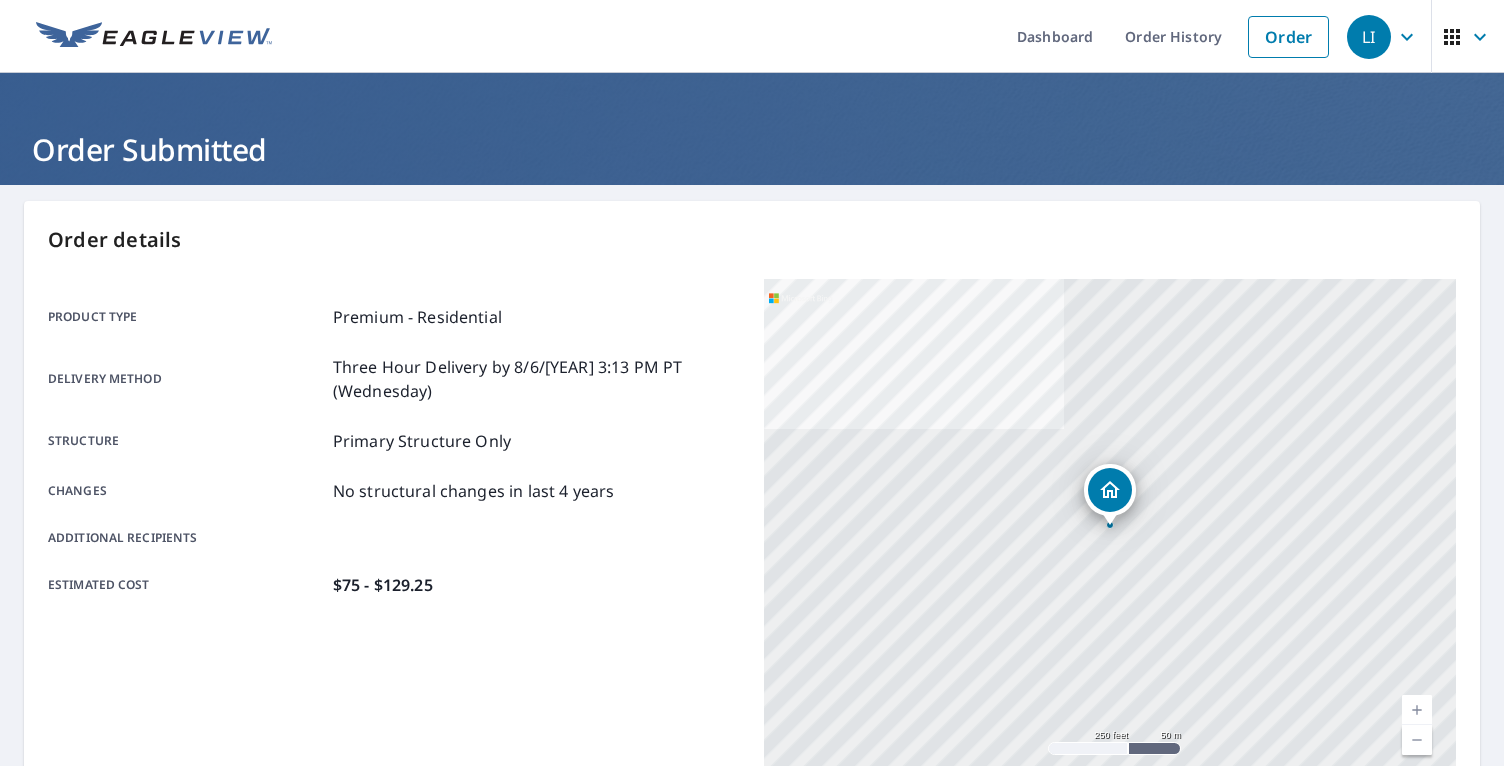 scroll, scrollTop: 0, scrollLeft: 0, axis: both 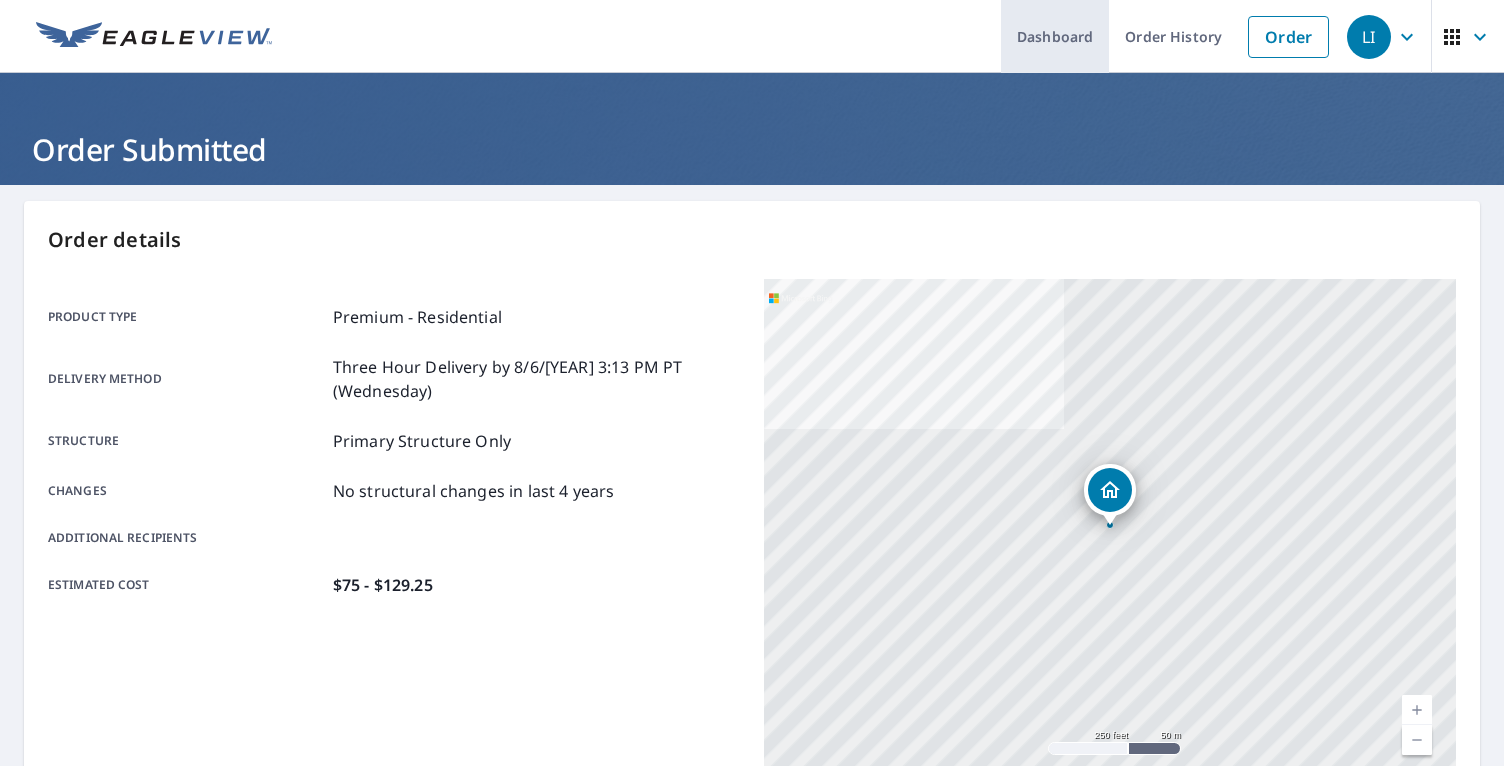 click on "Dashboard" at bounding box center (1055, 36) 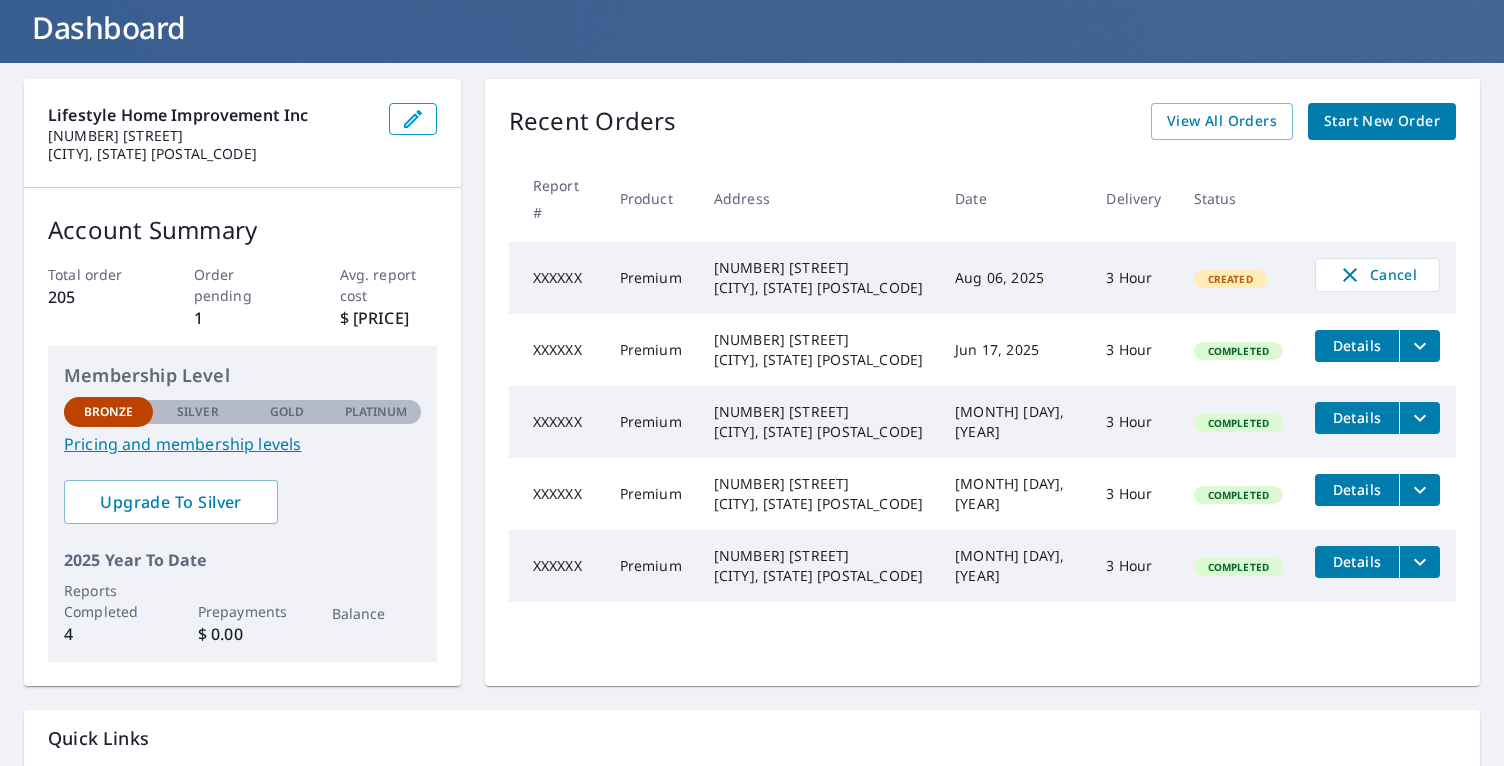 scroll, scrollTop: 120, scrollLeft: 0, axis: vertical 